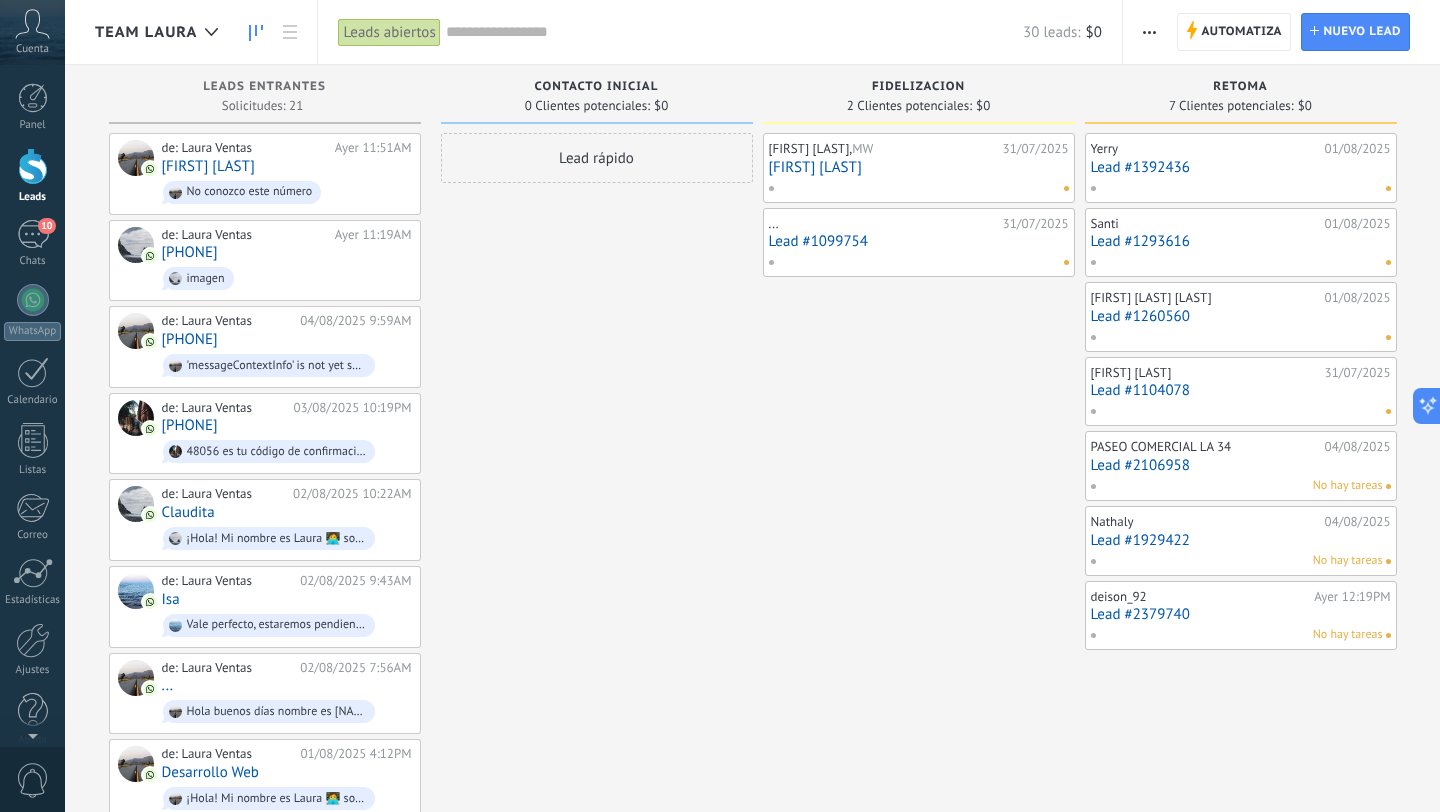scroll, scrollTop: 0, scrollLeft: 0, axis: both 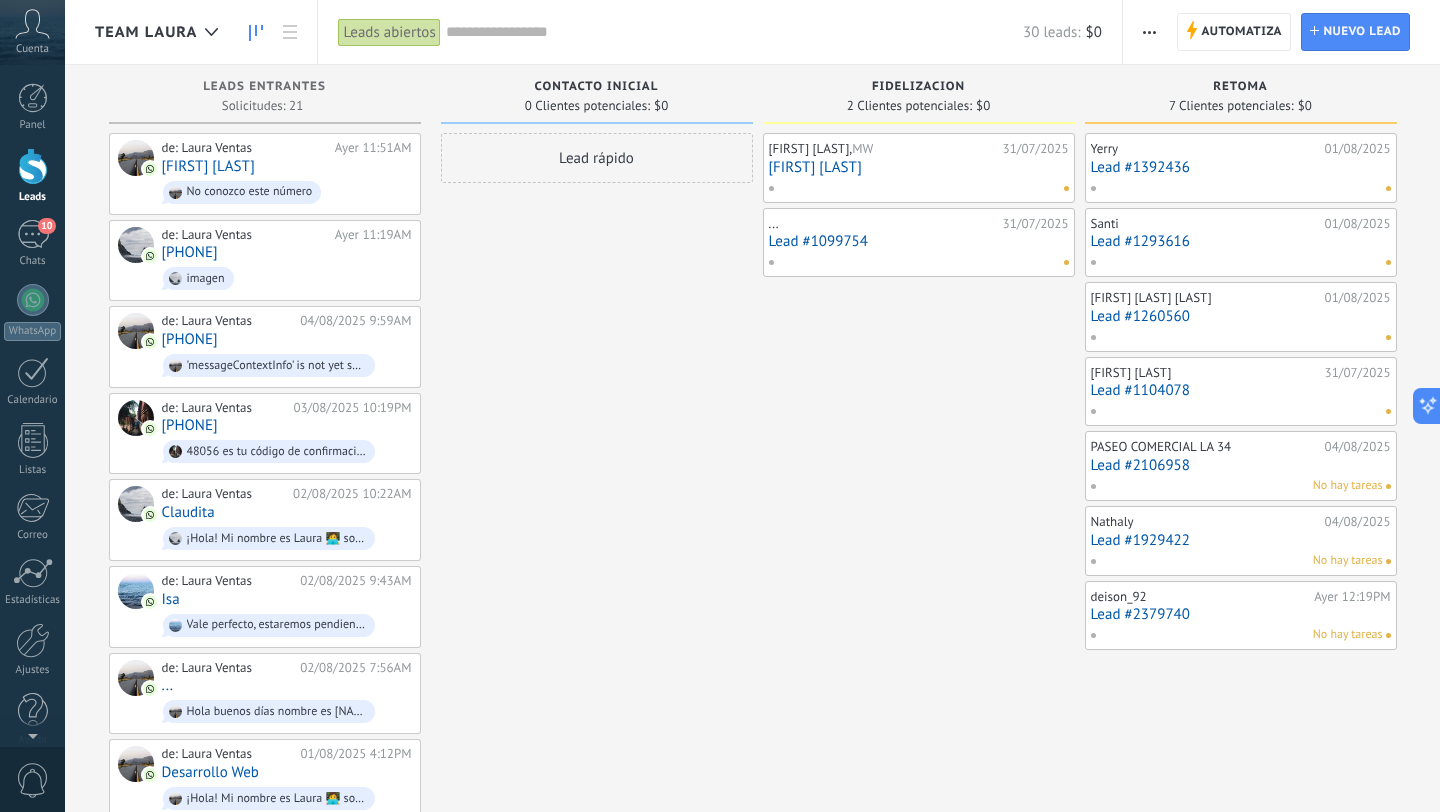 click at bounding box center (1149, 32) 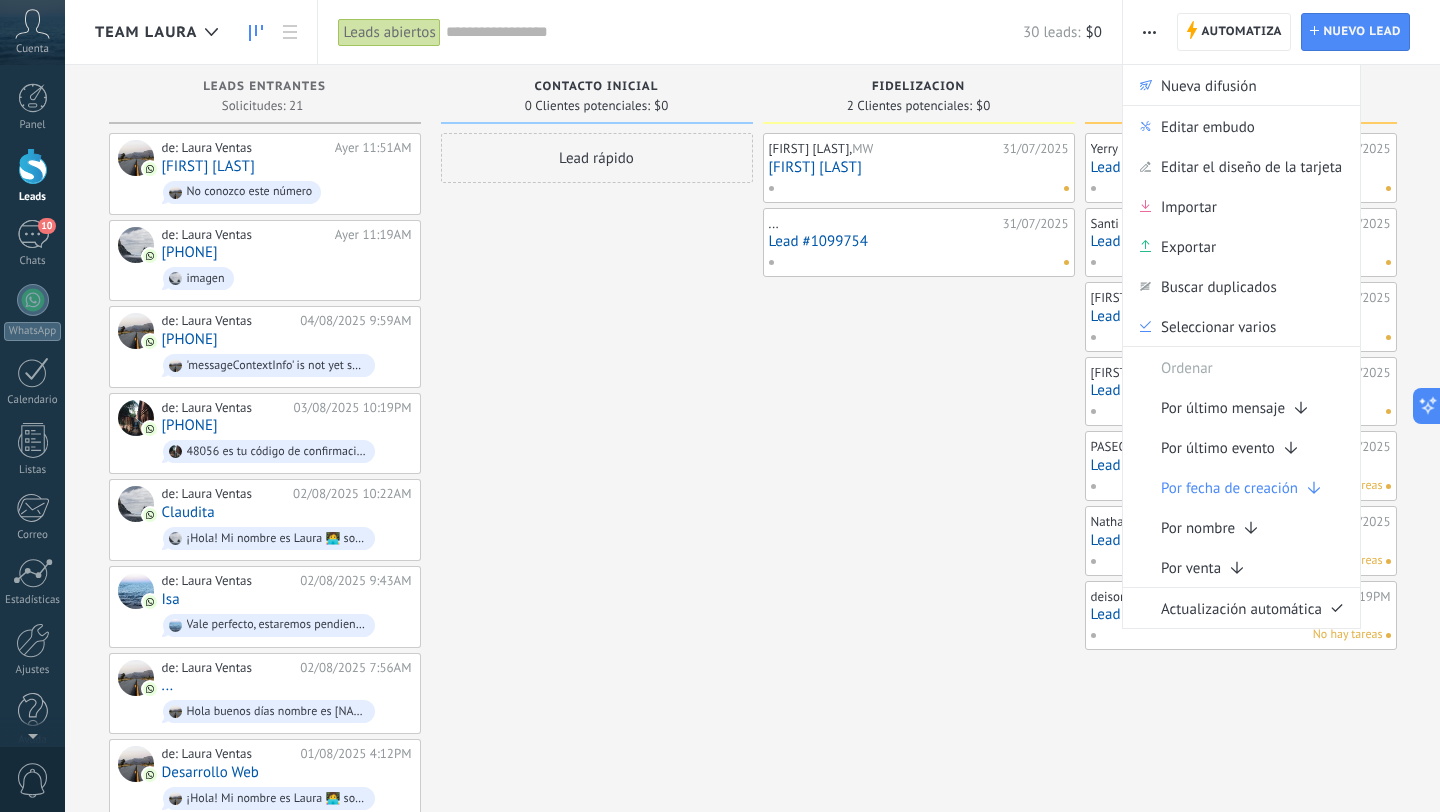 click on "FIDELIZACION" at bounding box center [919, 88] 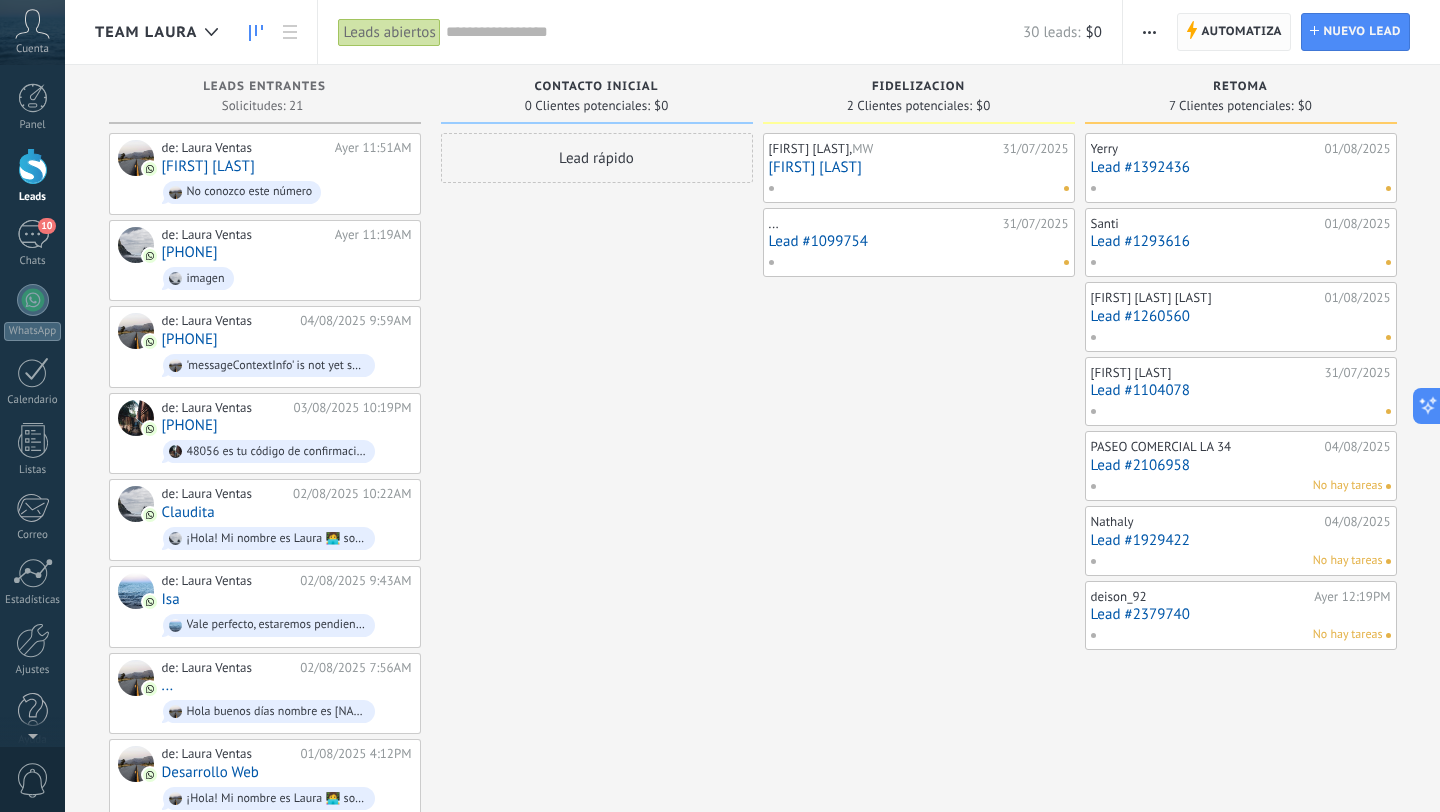 click on "Automatiza" at bounding box center (1241, 32) 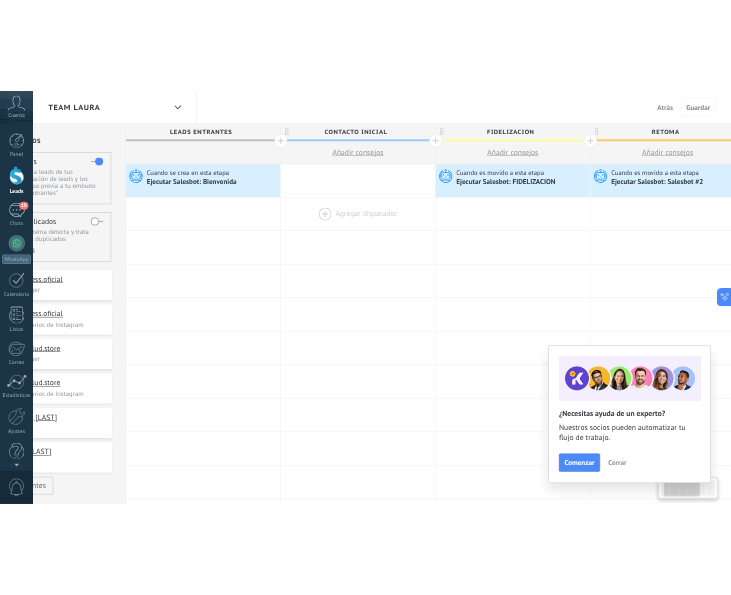 scroll, scrollTop: 0, scrollLeft: 161, axis: horizontal 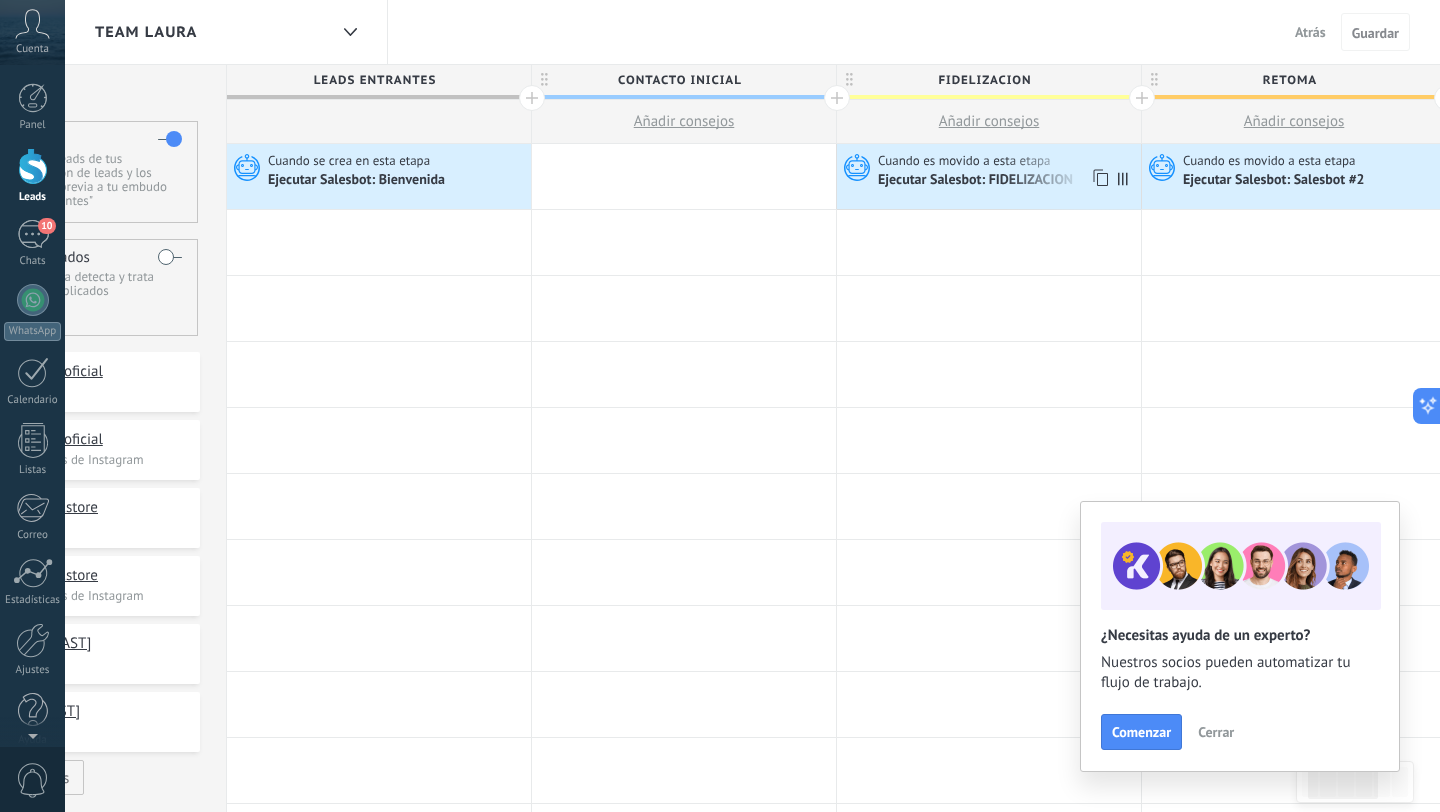 click on "Ejecutar Salesbot: FIDELIZACION" at bounding box center [977, 181] 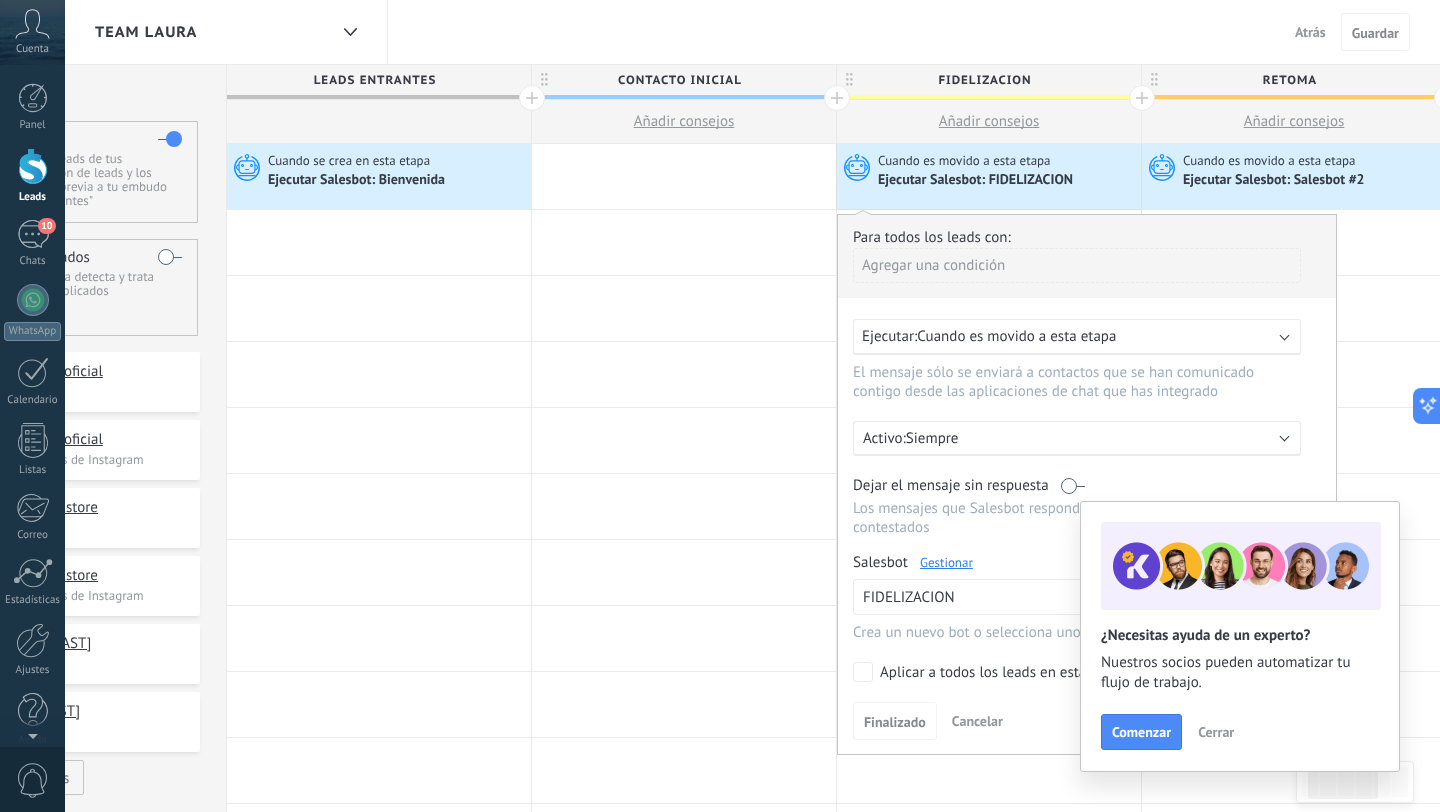 click on "Gestionar" at bounding box center (946, 562) 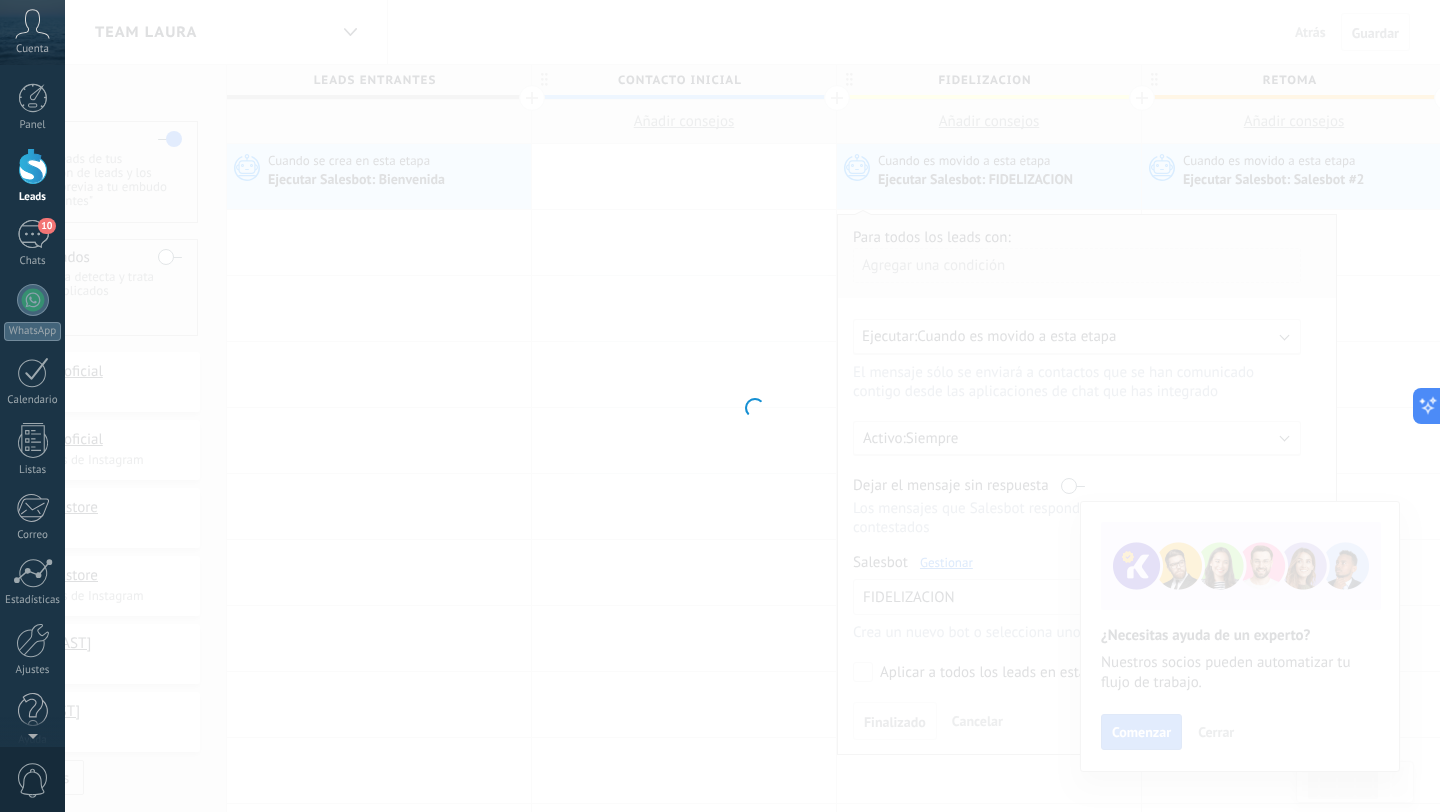 type on "**********" 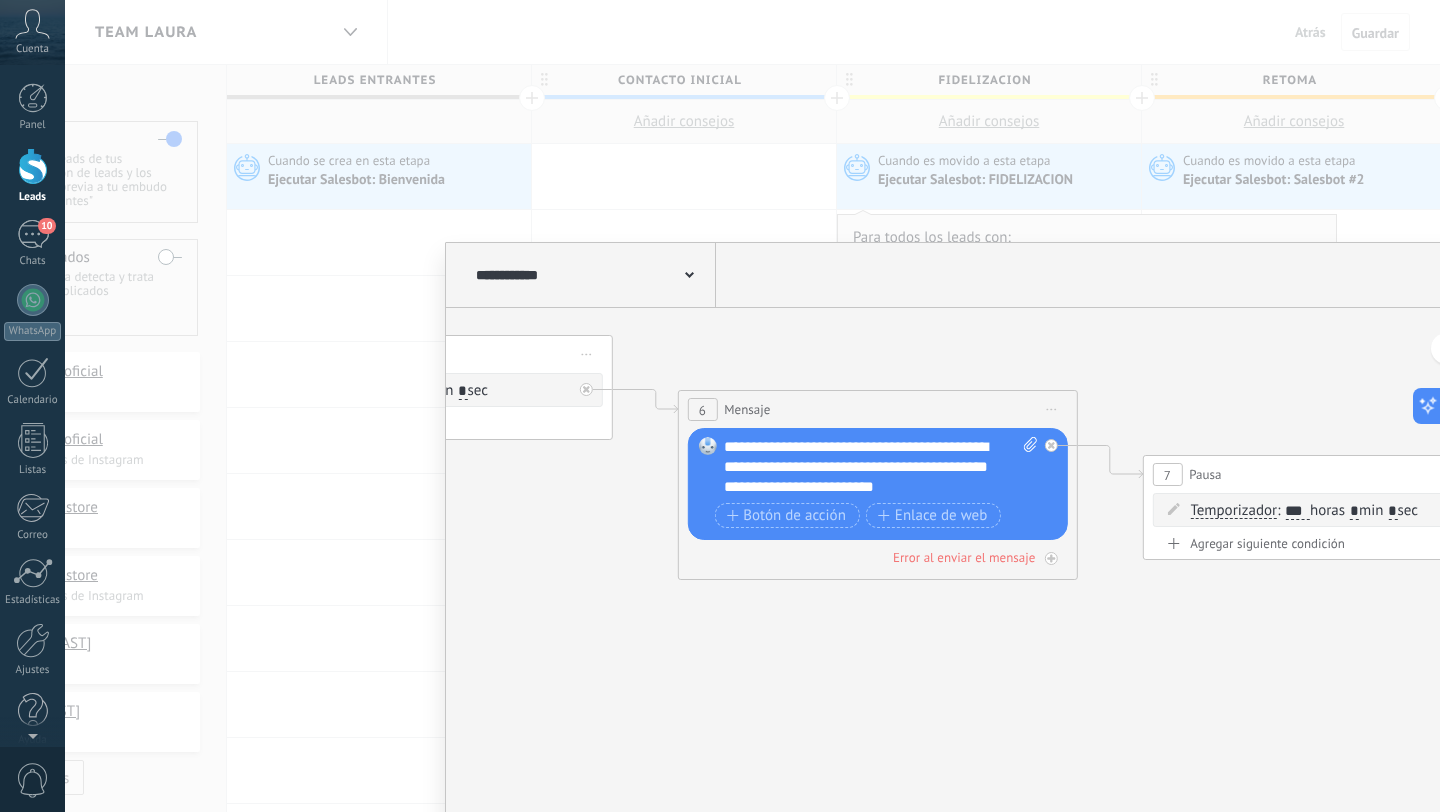 type on "**********" 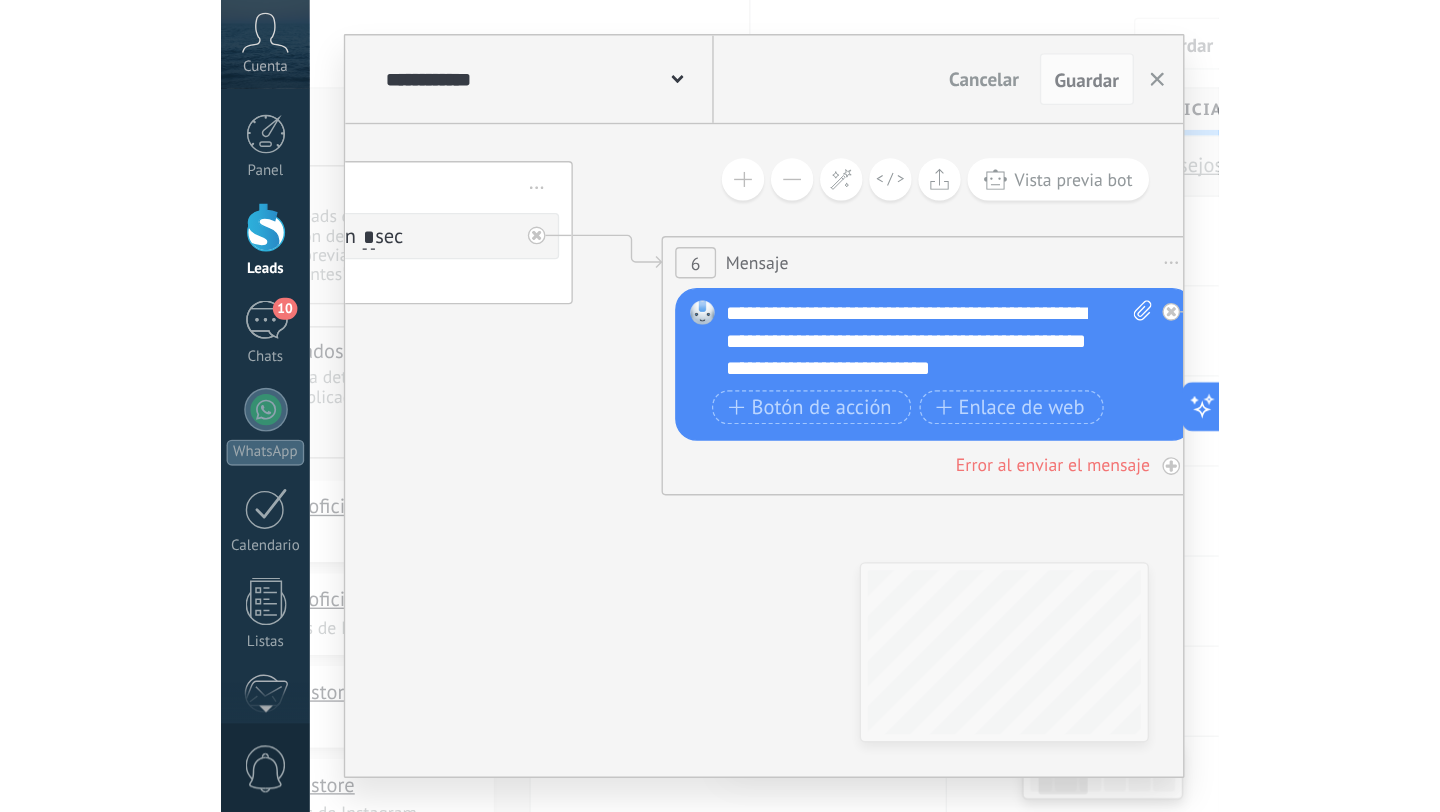 scroll, scrollTop: 19, scrollLeft: 0, axis: vertical 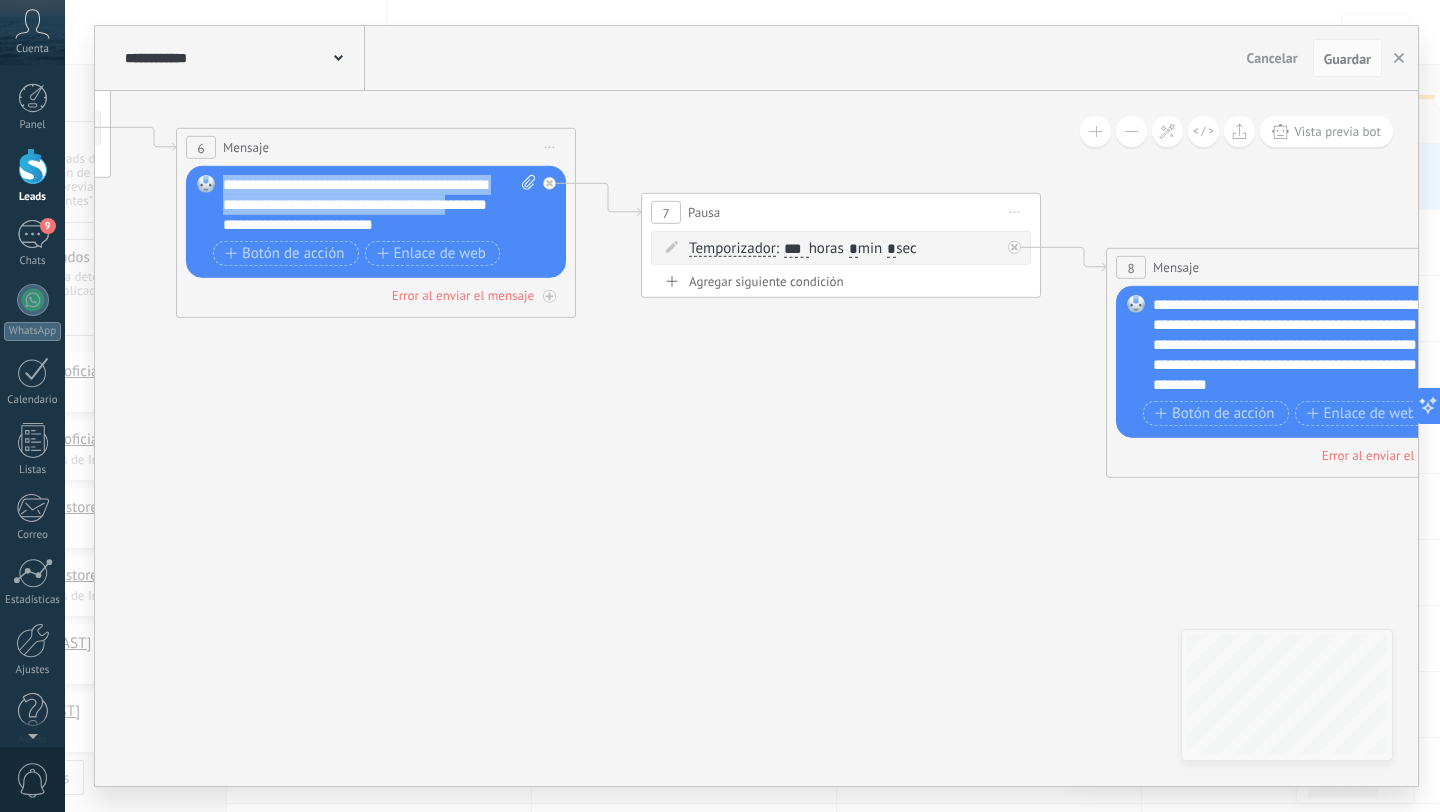drag, startPoint x: 515, startPoint y: 208, endPoint x: 210, endPoint y: 172, distance: 307.11725 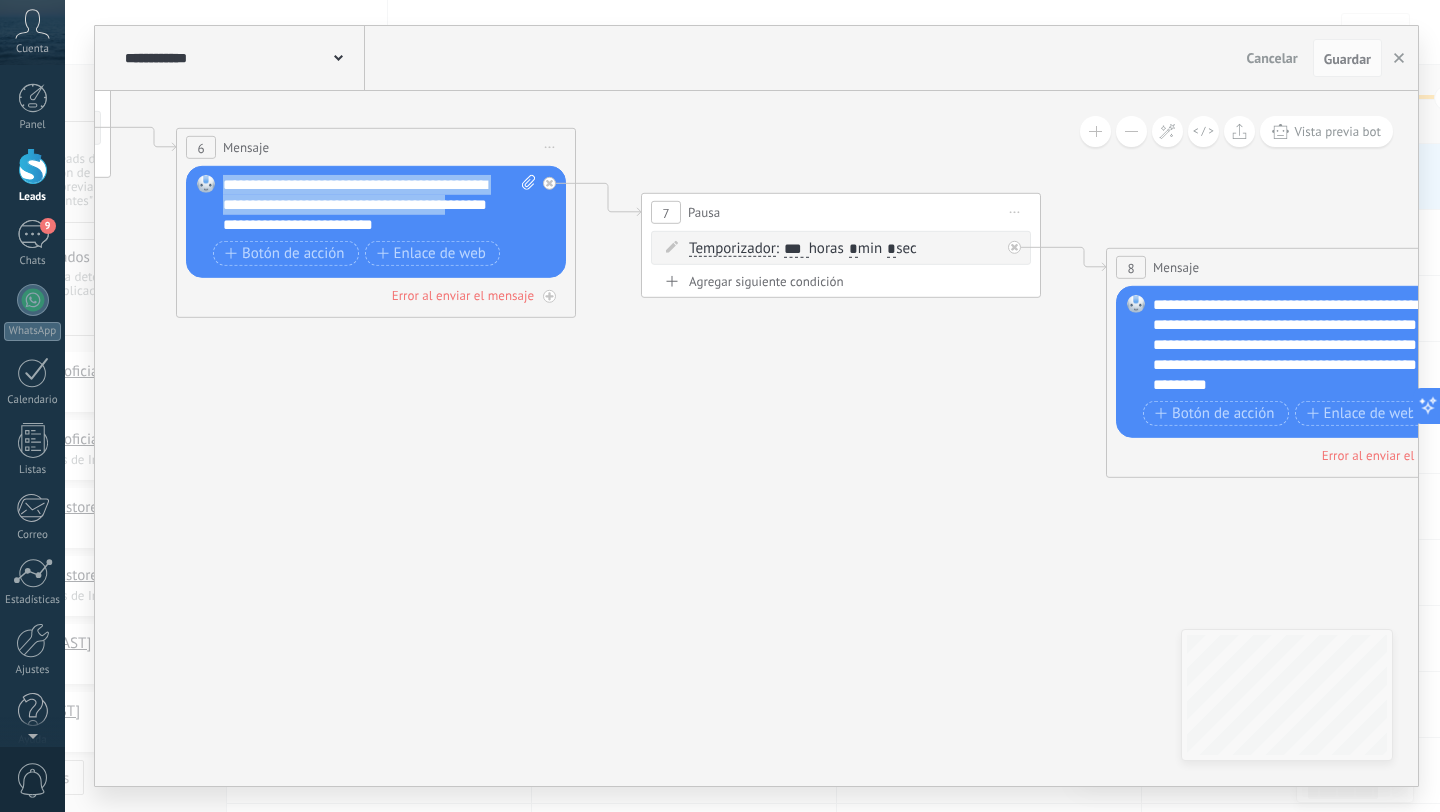 click on "Reemplazar
Quitar
Convertir a mensaje de voz
Arrastre la imagen aquí para adjuntarla.
Añadir imagen
Subir
Arrastrar y soltar
Archivo no encontrado
Escribe tu mensaje..." at bounding box center [376, 222] 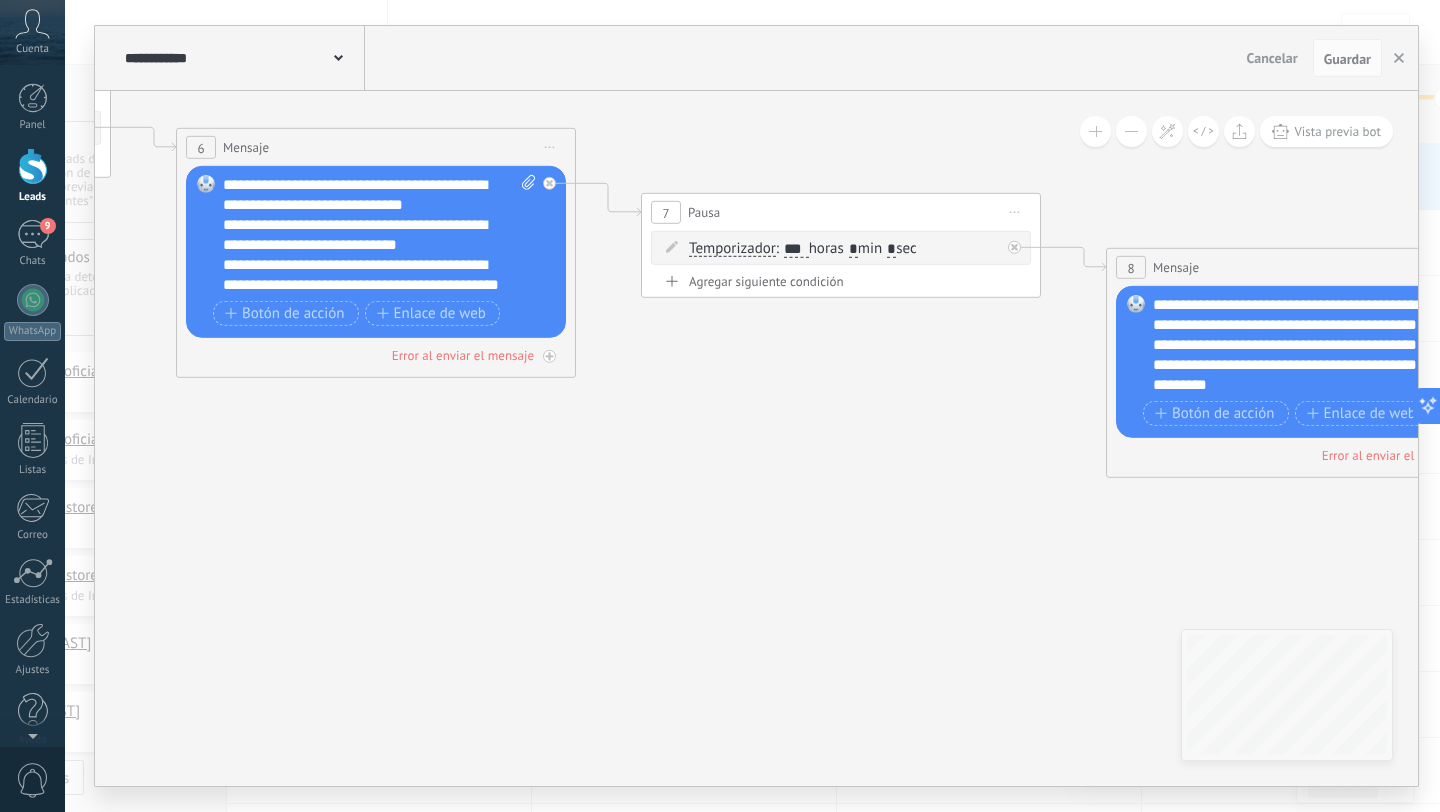 scroll, scrollTop: 20, scrollLeft: 0, axis: vertical 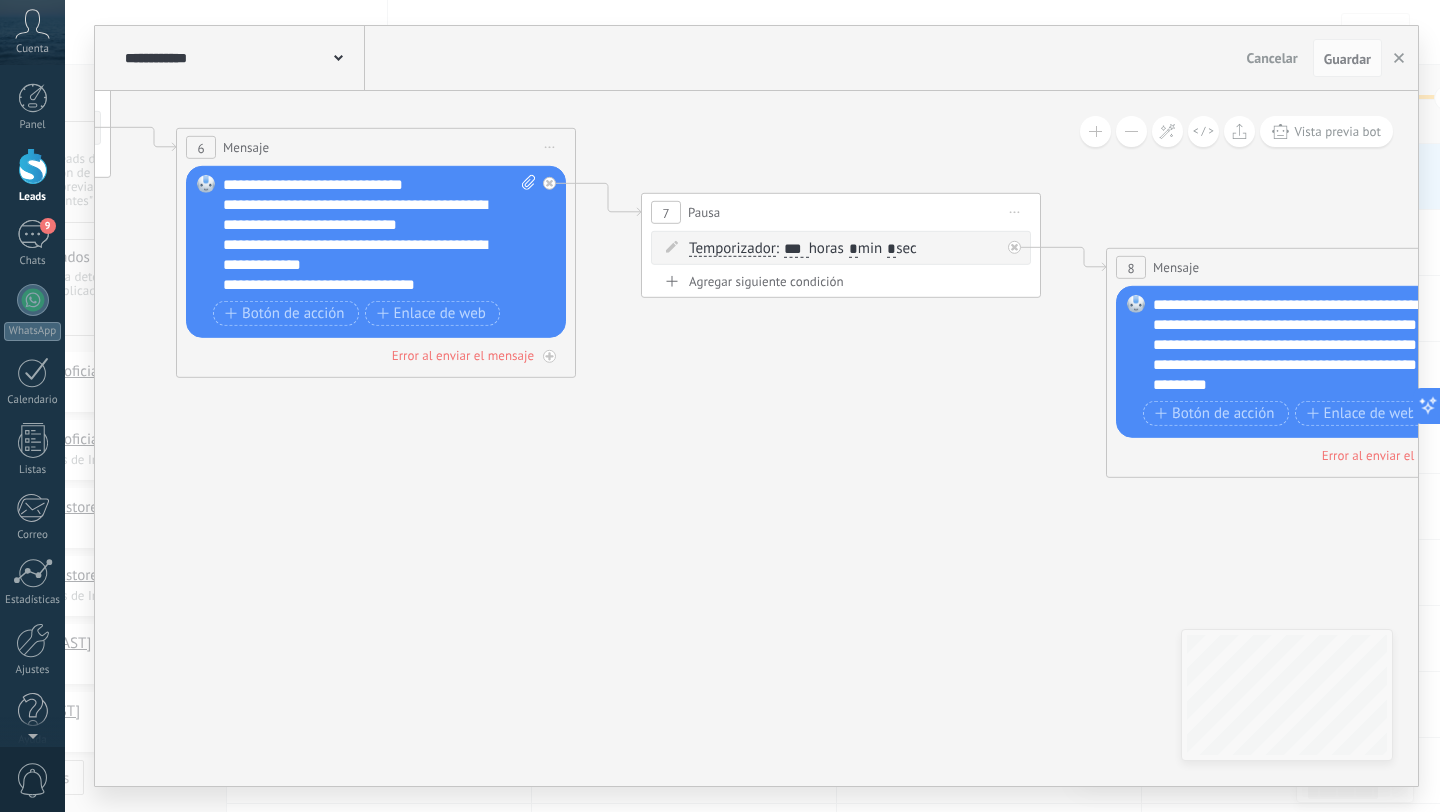 click on "**********" at bounding box center [369, 285] 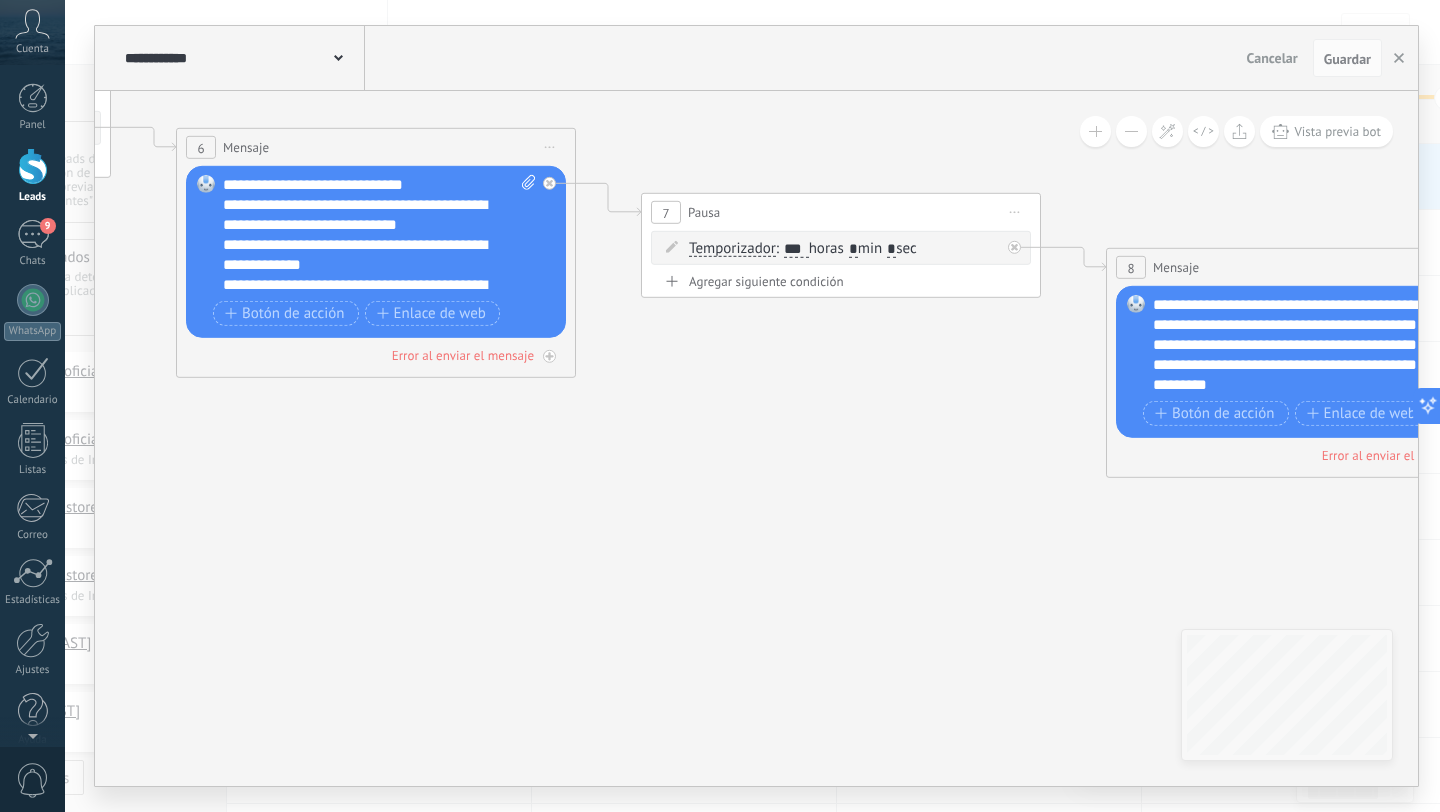 scroll, scrollTop: 39, scrollLeft: 0, axis: vertical 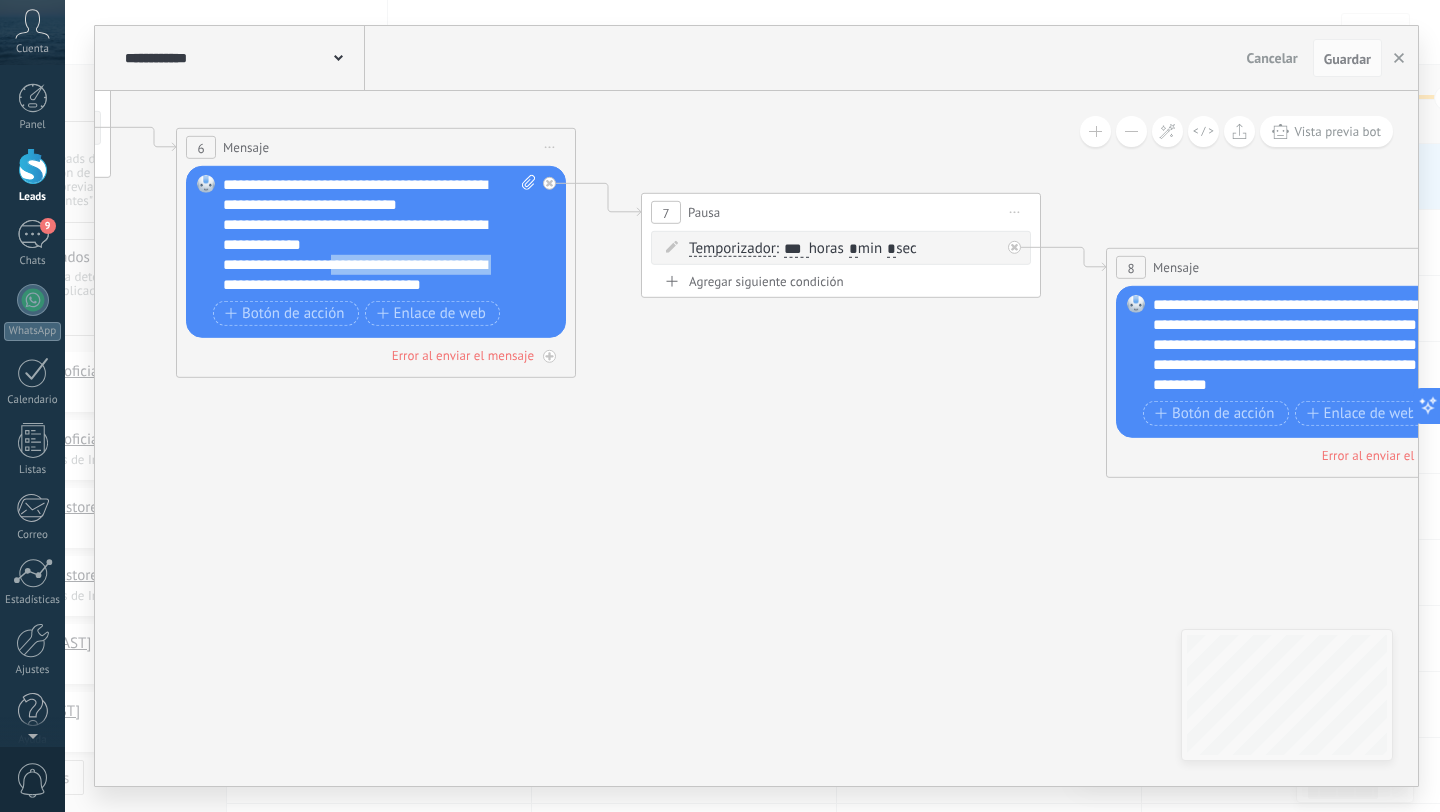 drag, startPoint x: 348, startPoint y: 265, endPoint x: 270, endPoint y: 285, distance: 80.523285 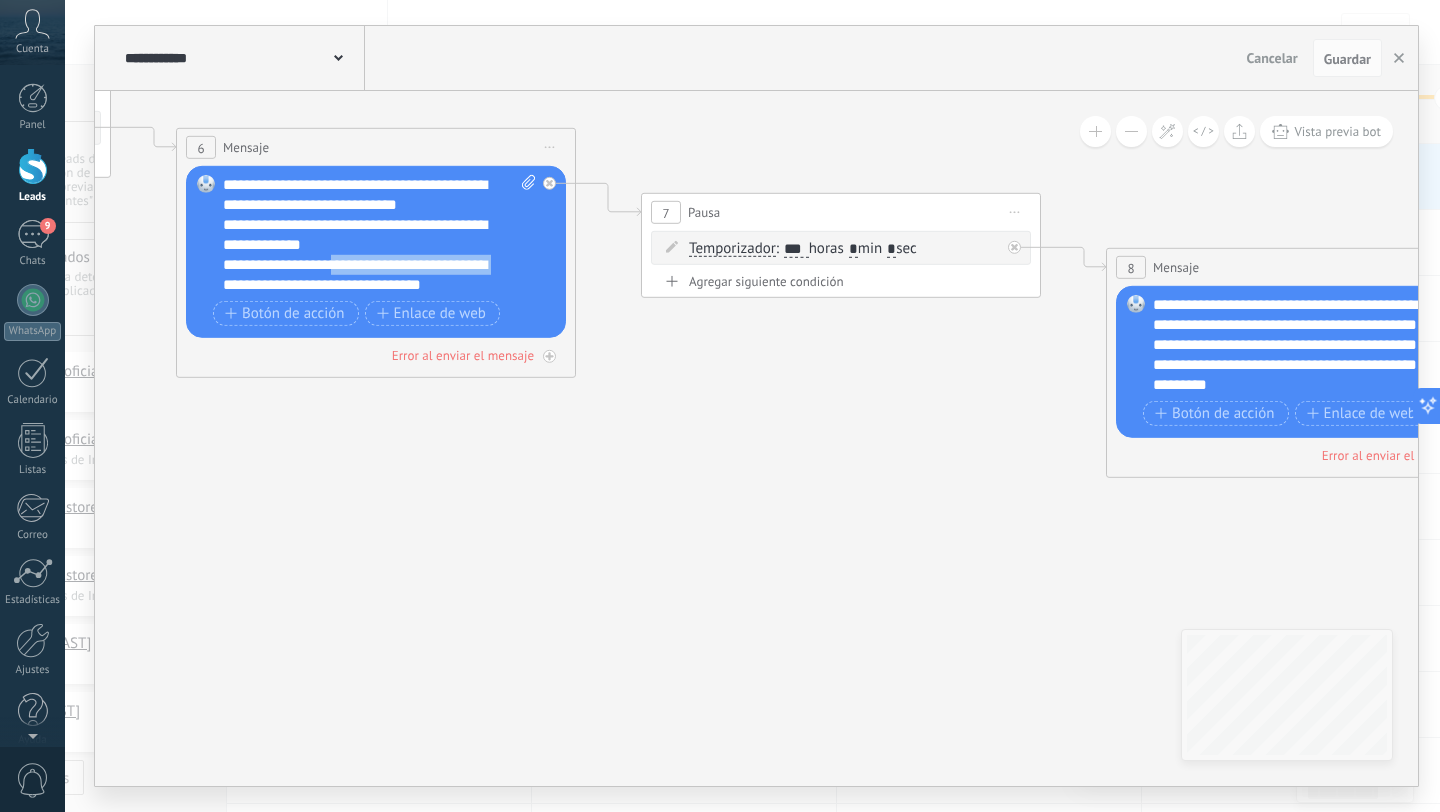 click on "**********" at bounding box center (369, 275) 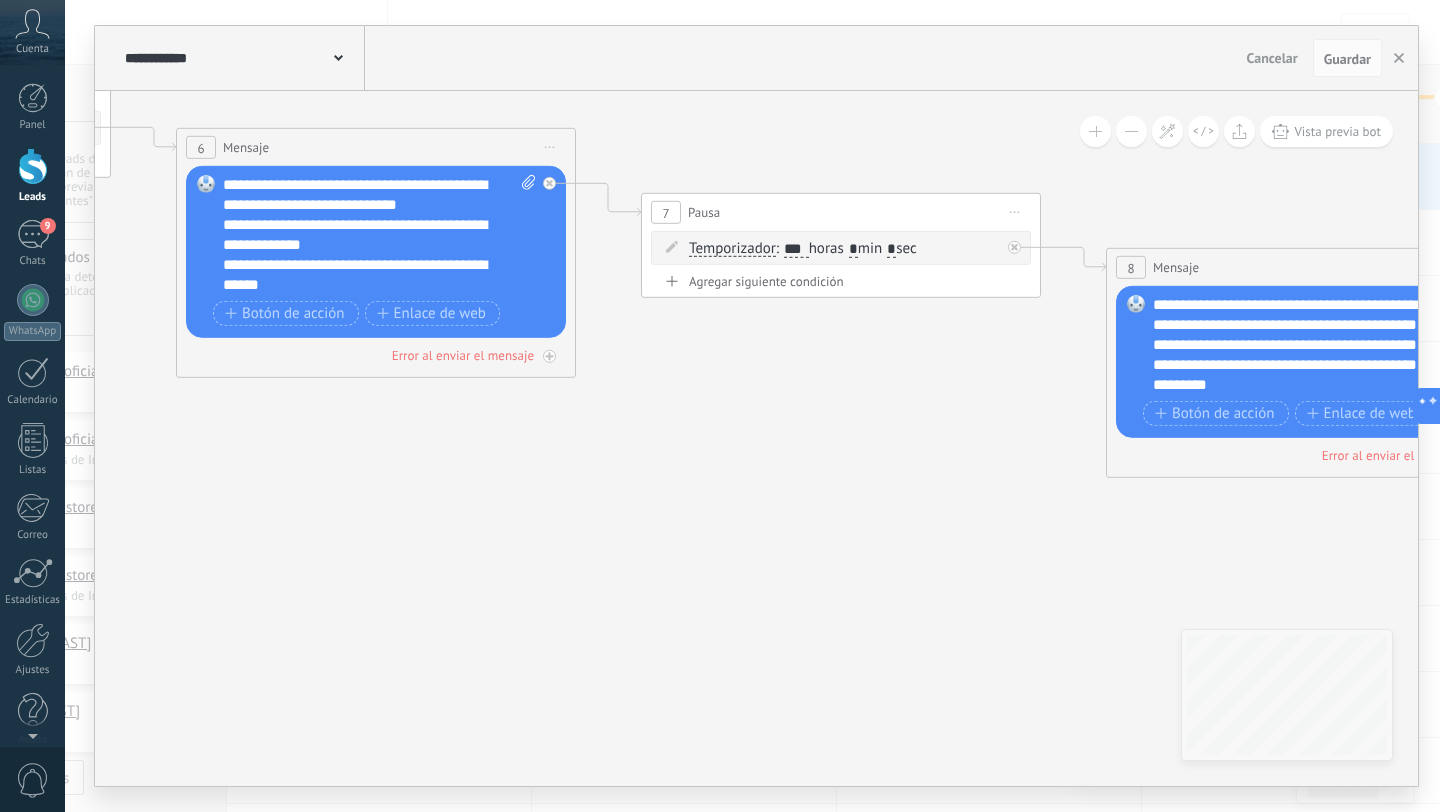 click on "**********" at bounding box center (369, 275) 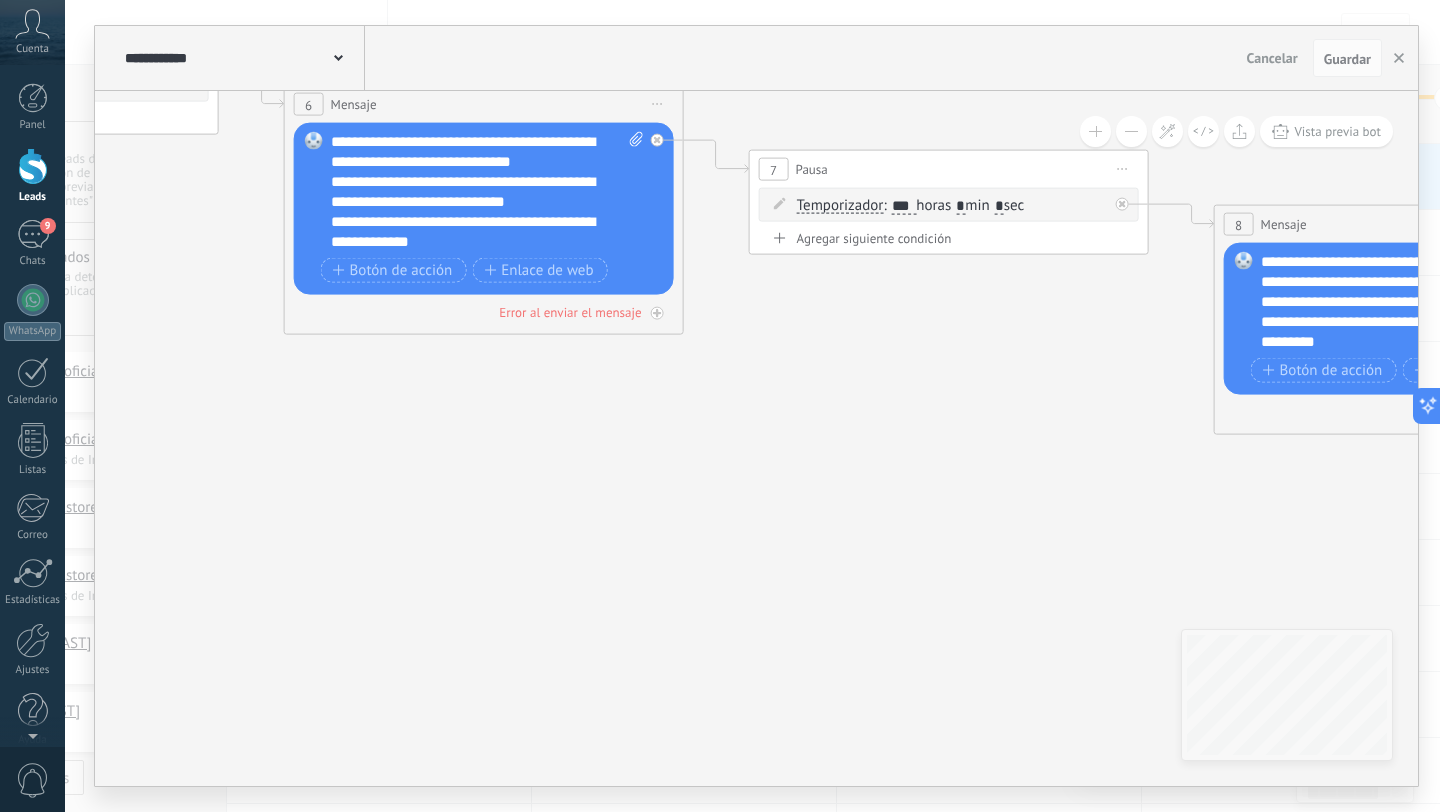 scroll, scrollTop: 40, scrollLeft: 0, axis: vertical 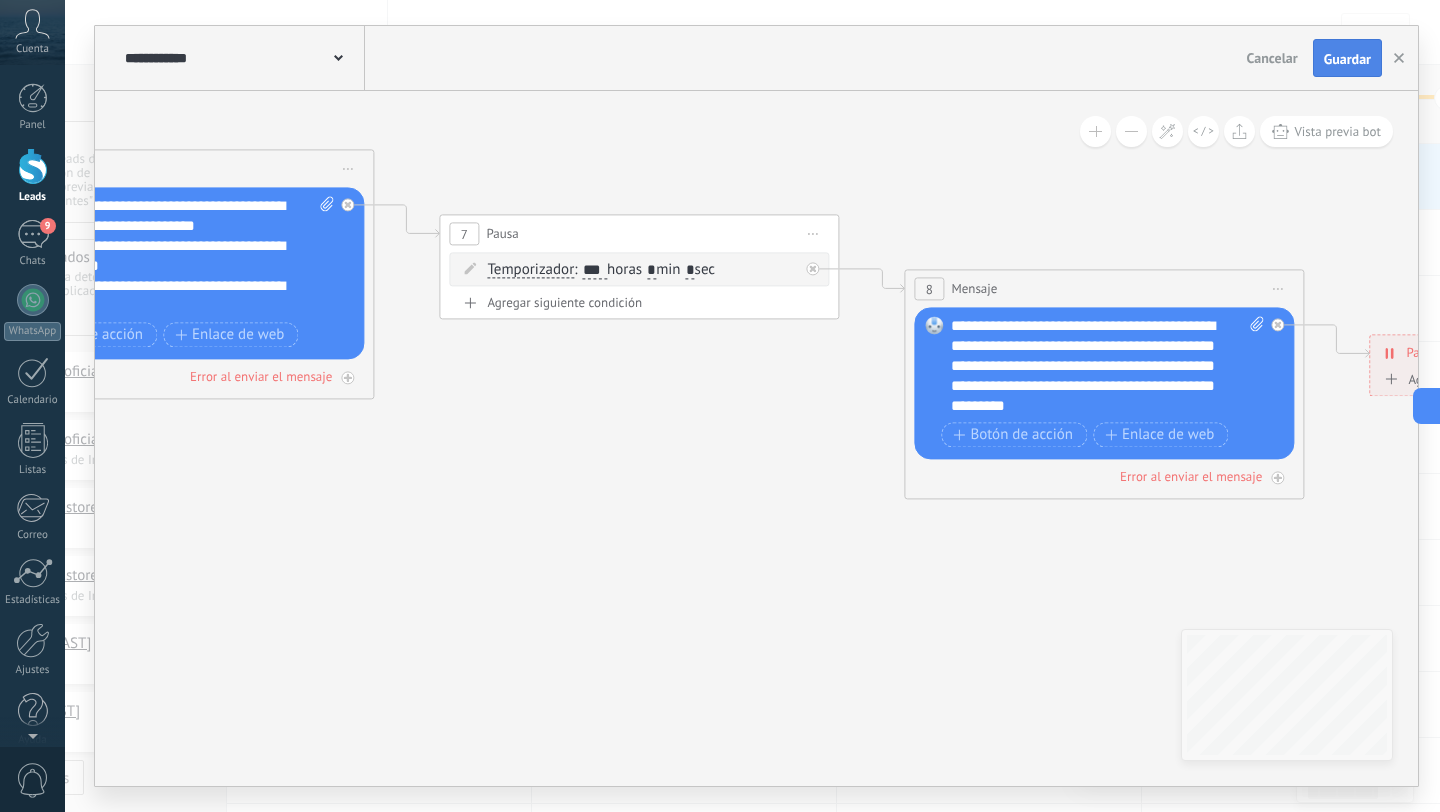 click on "Guardar" at bounding box center [1347, 59] 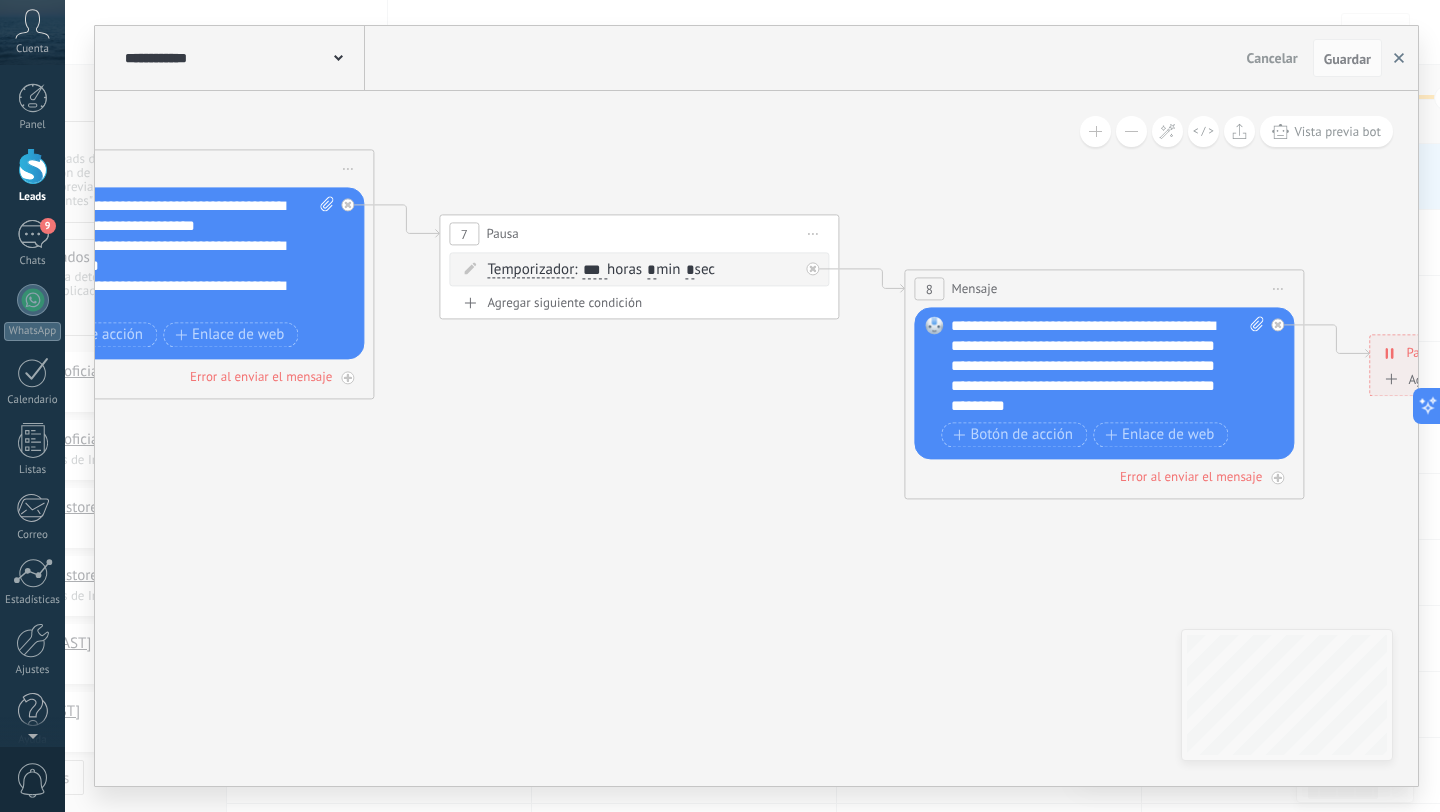 click 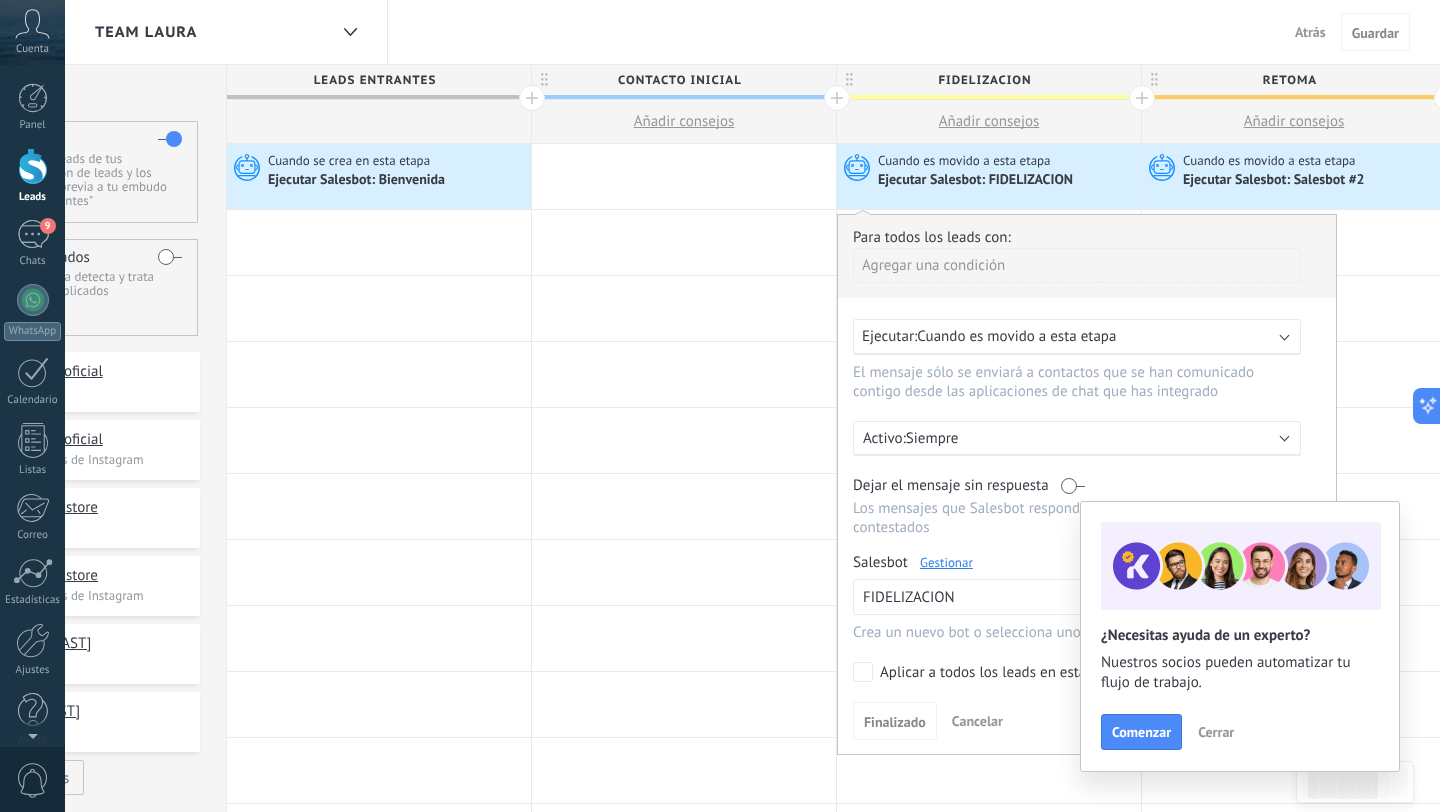 click on "Cuando es movido a esta etapa" at bounding box center (1271, 161) 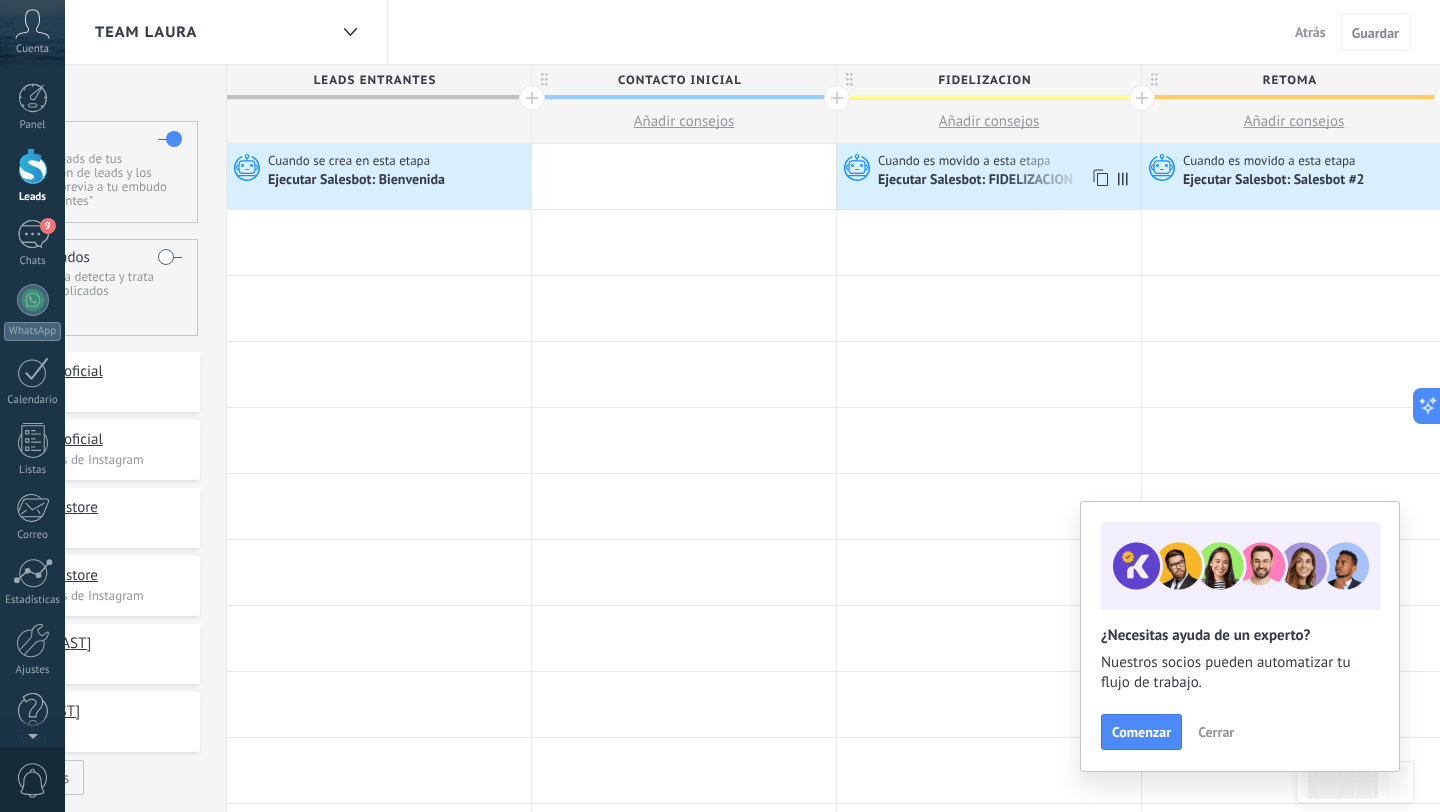click on "Cuando es movido a esta etapa" at bounding box center (966, 161) 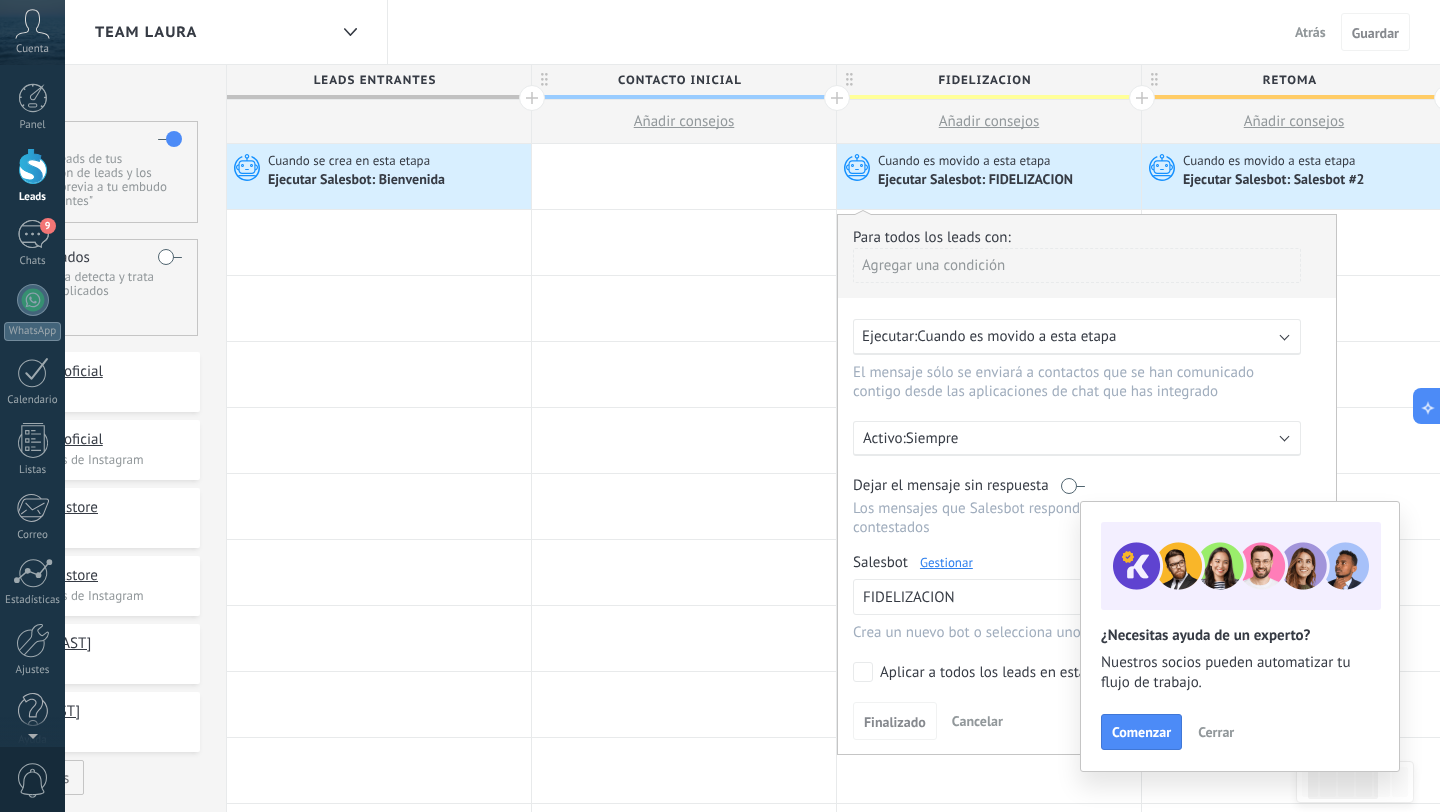click on "Cerrar" at bounding box center (1216, 732) 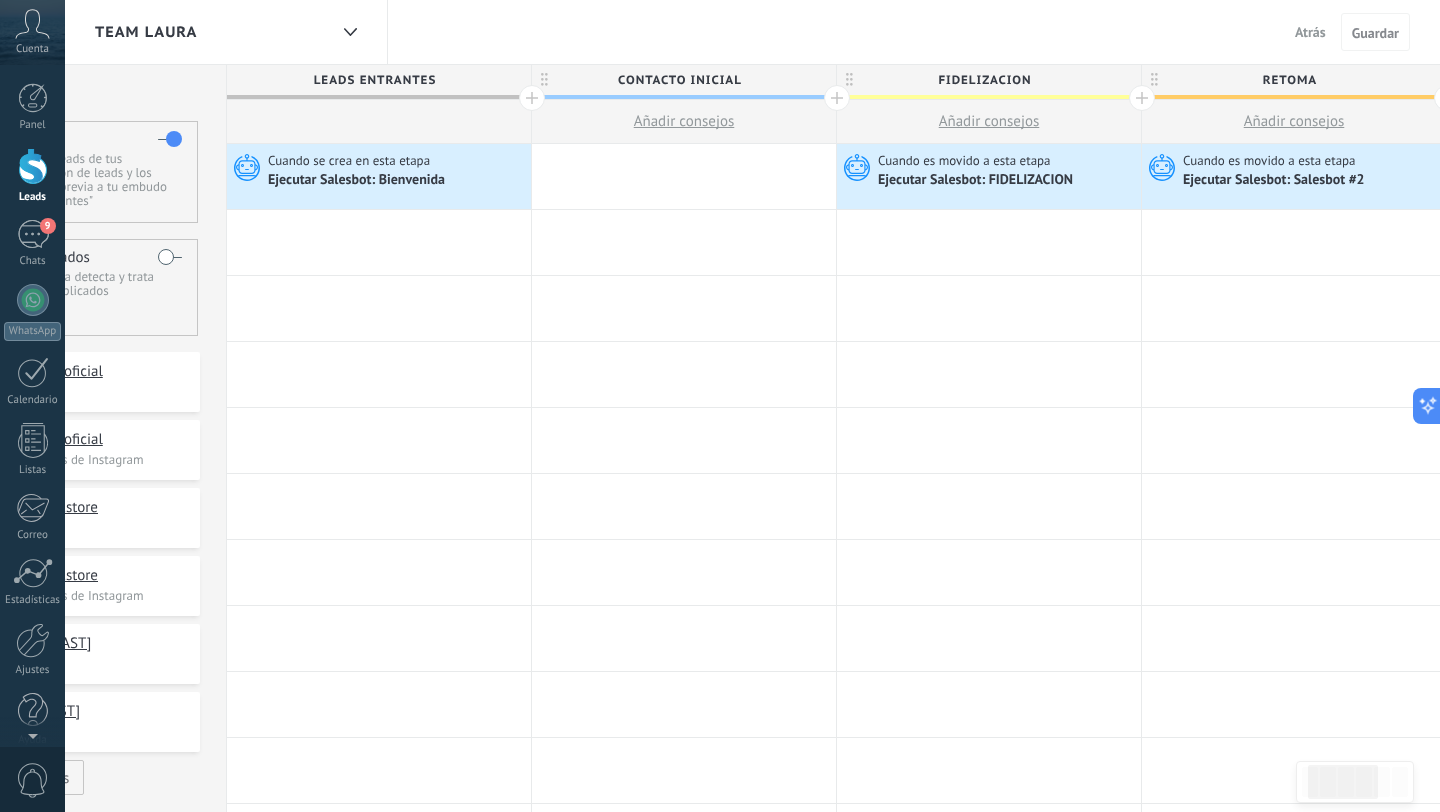 click on "Añadir consejos" at bounding box center (989, 121) 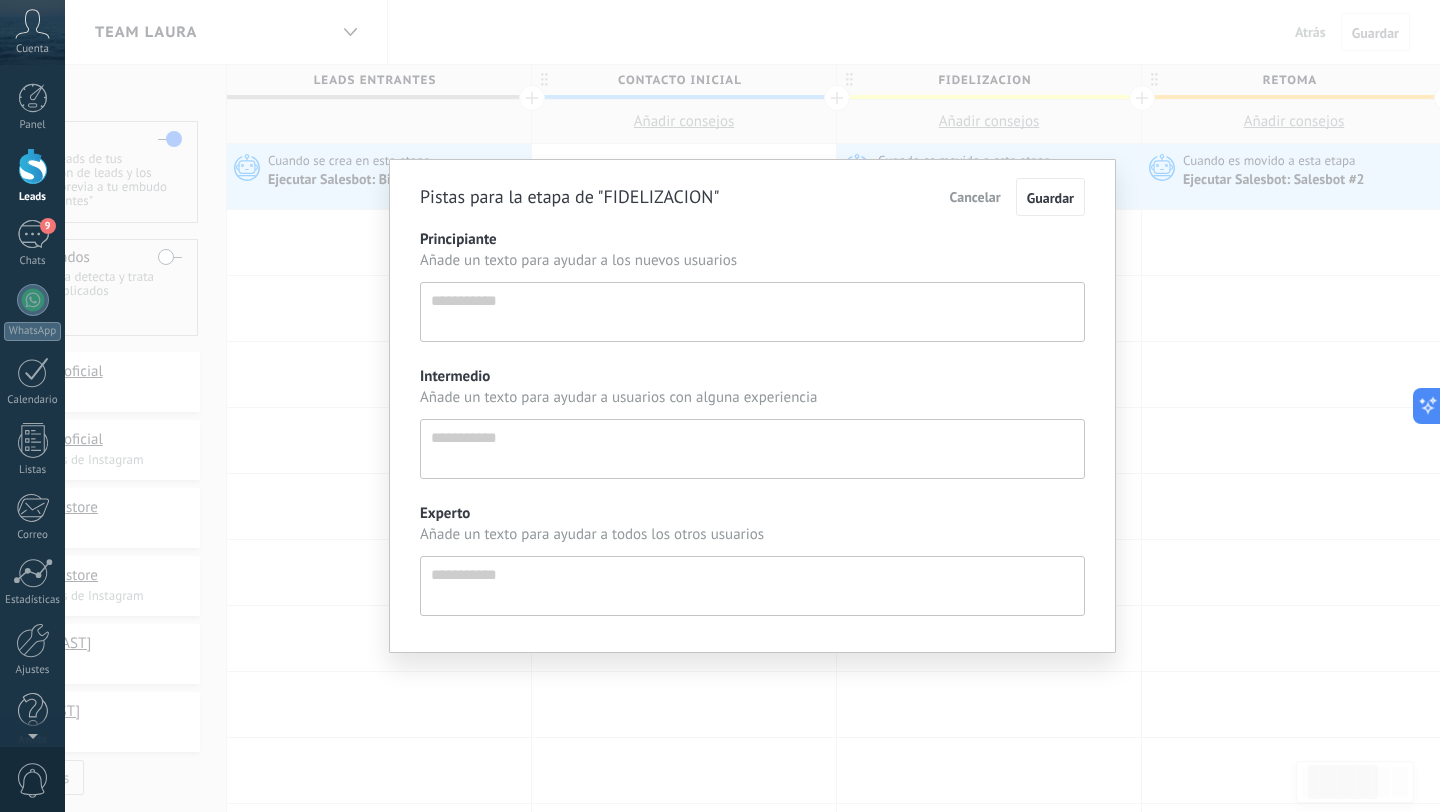 scroll, scrollTop: 19, scrollLeft: 0, axis: vertical 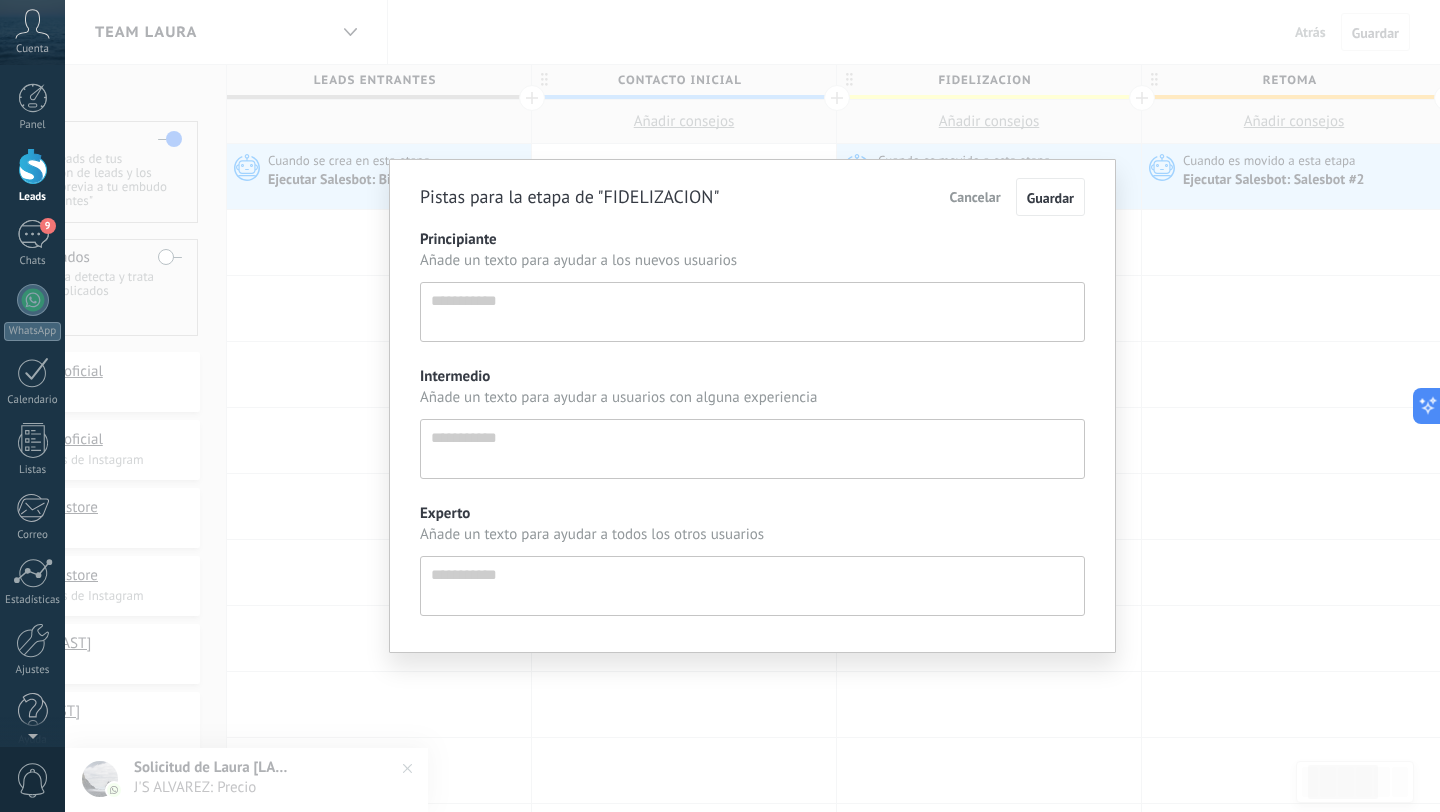 click on "Cancelar" at bounding box center (975, 197) 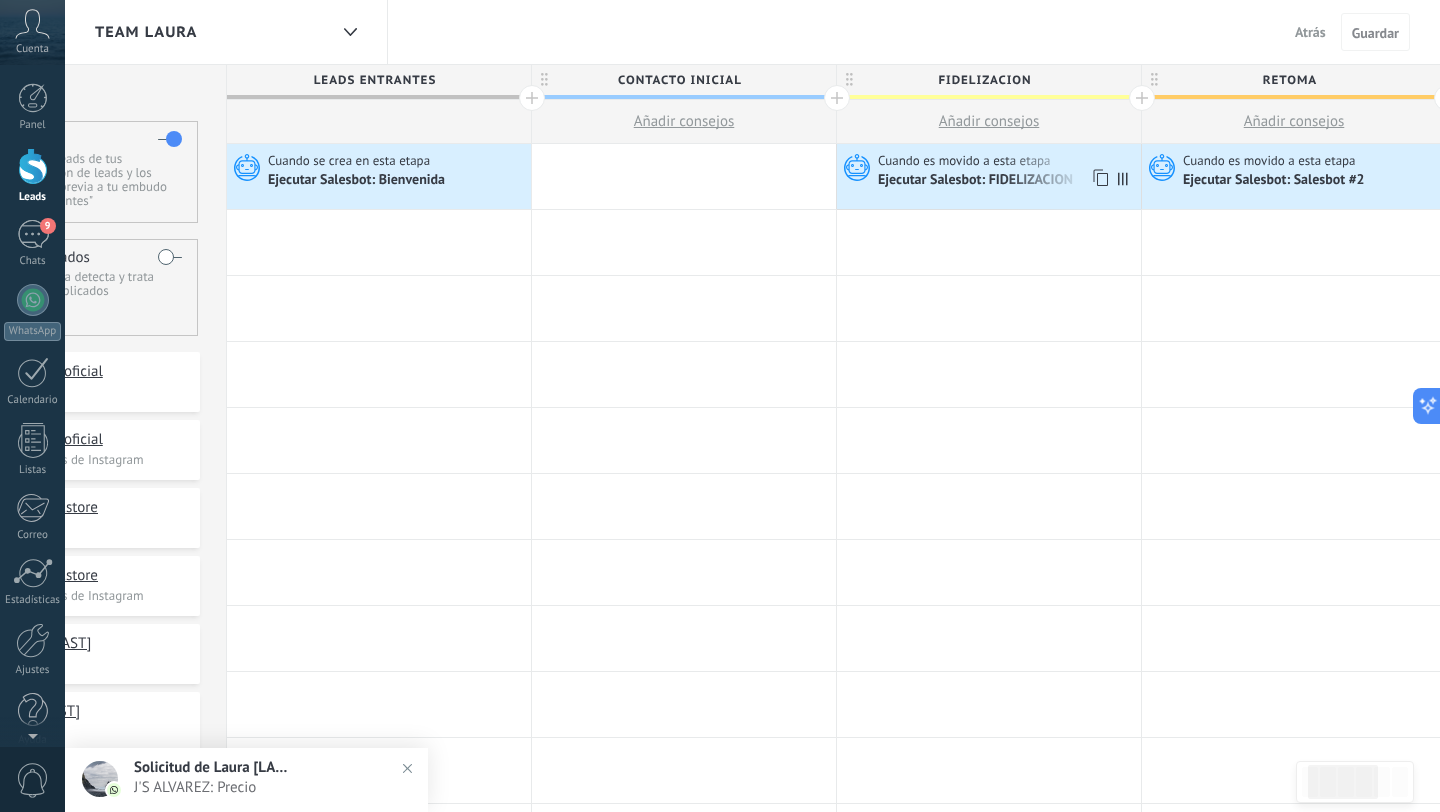 click on "Cuando es movido a esta etapa" at bounding box center (966, 161) 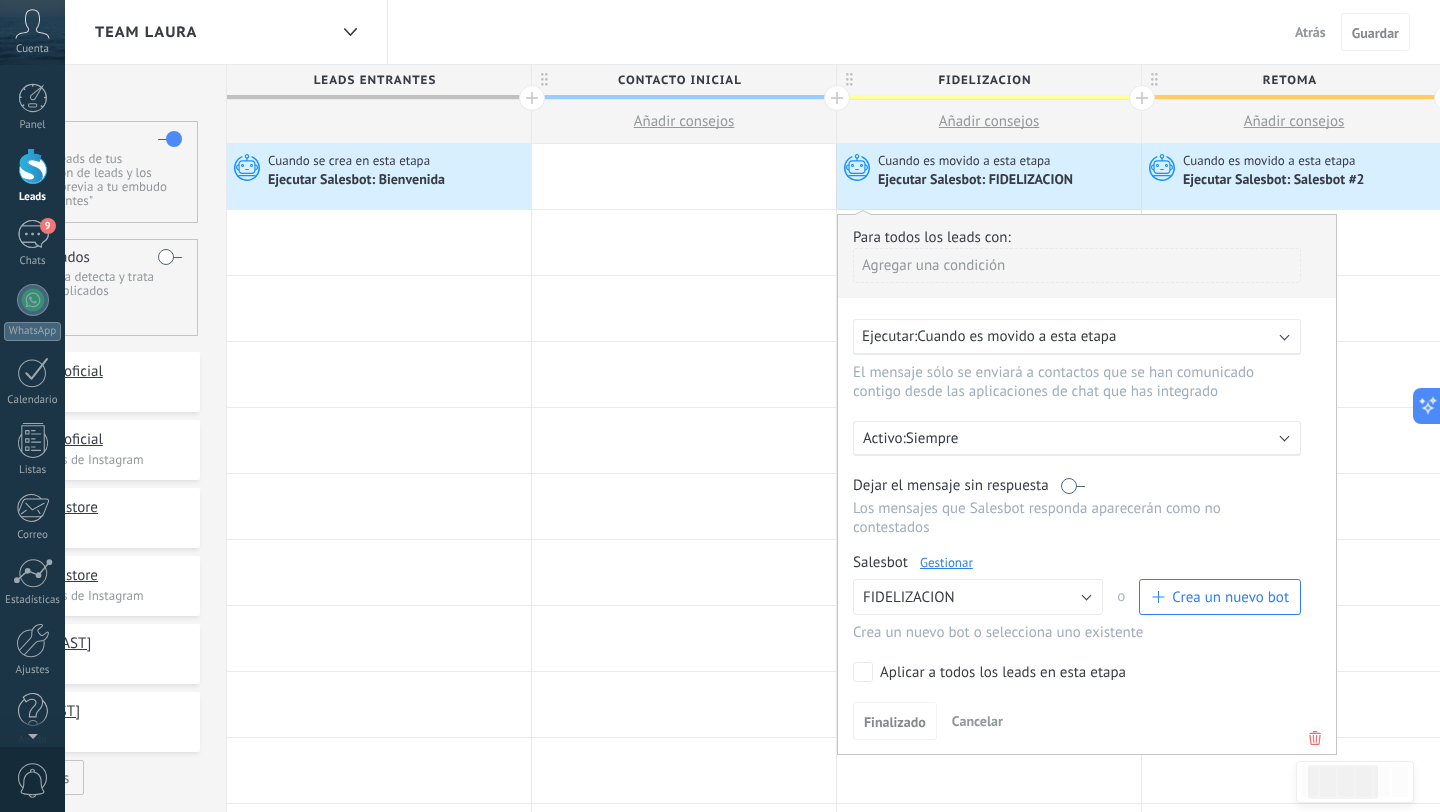 click on "Gestionar" at bounding box center [946, 562] 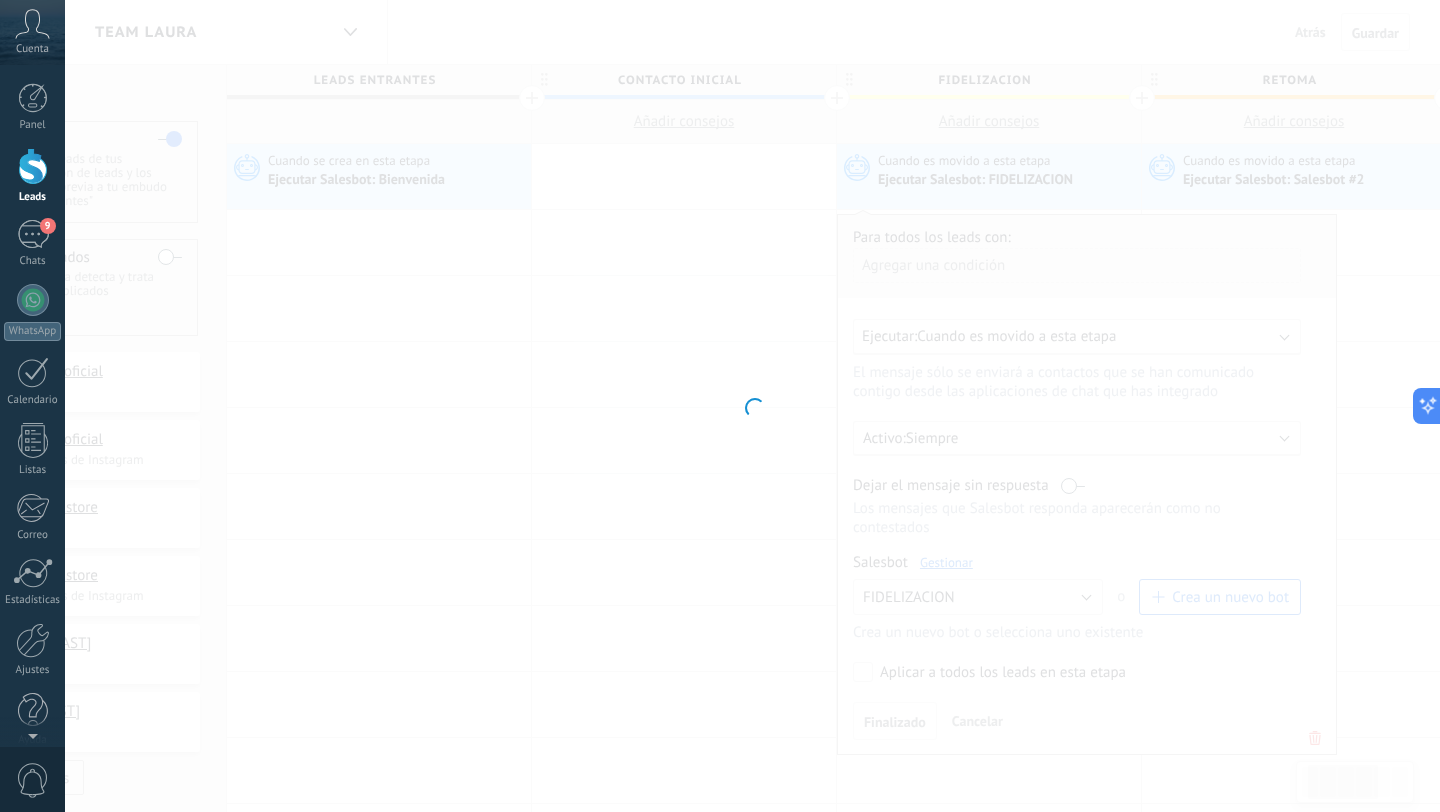 type on "**********" 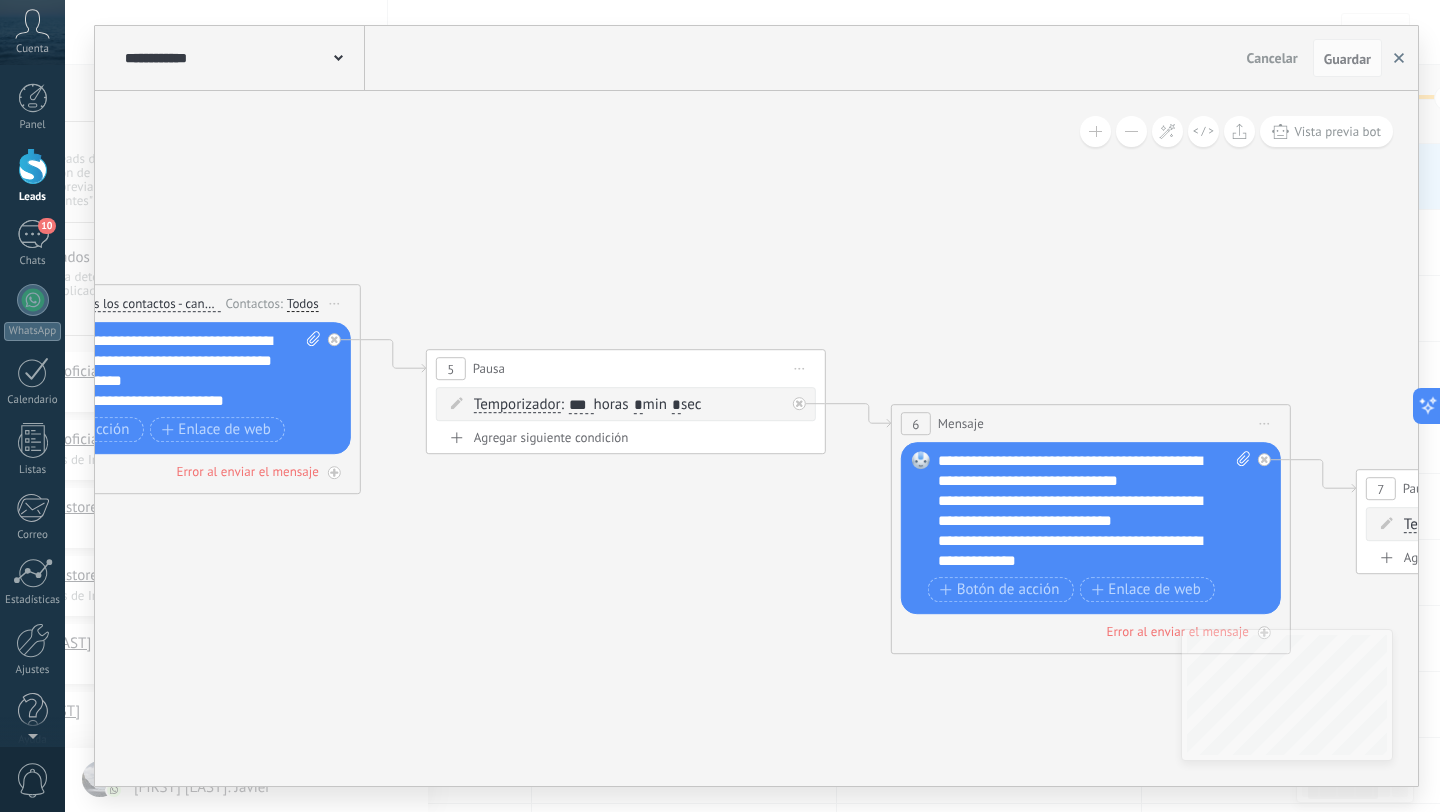 click 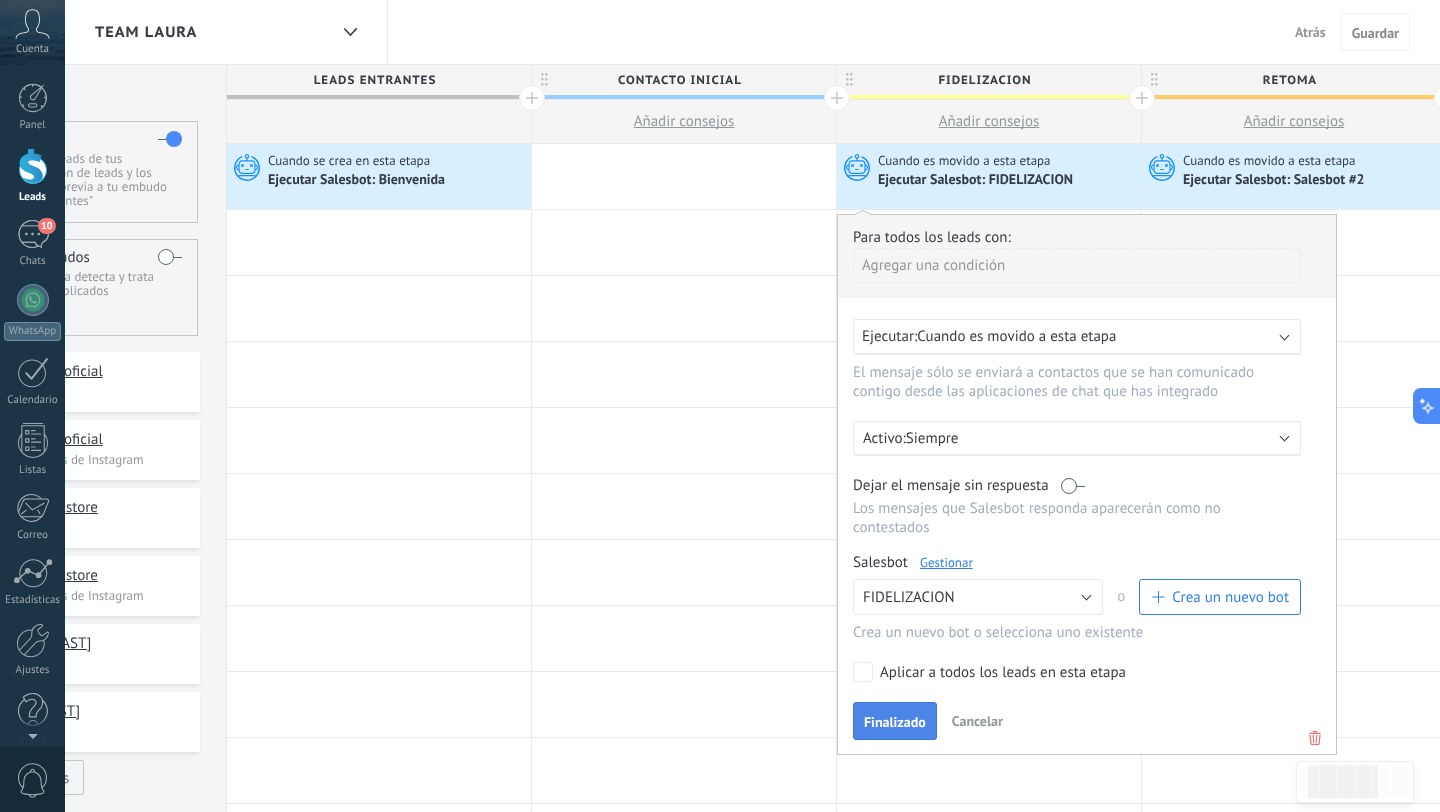 click on "Finalizado" at bounding box center (895, 722) 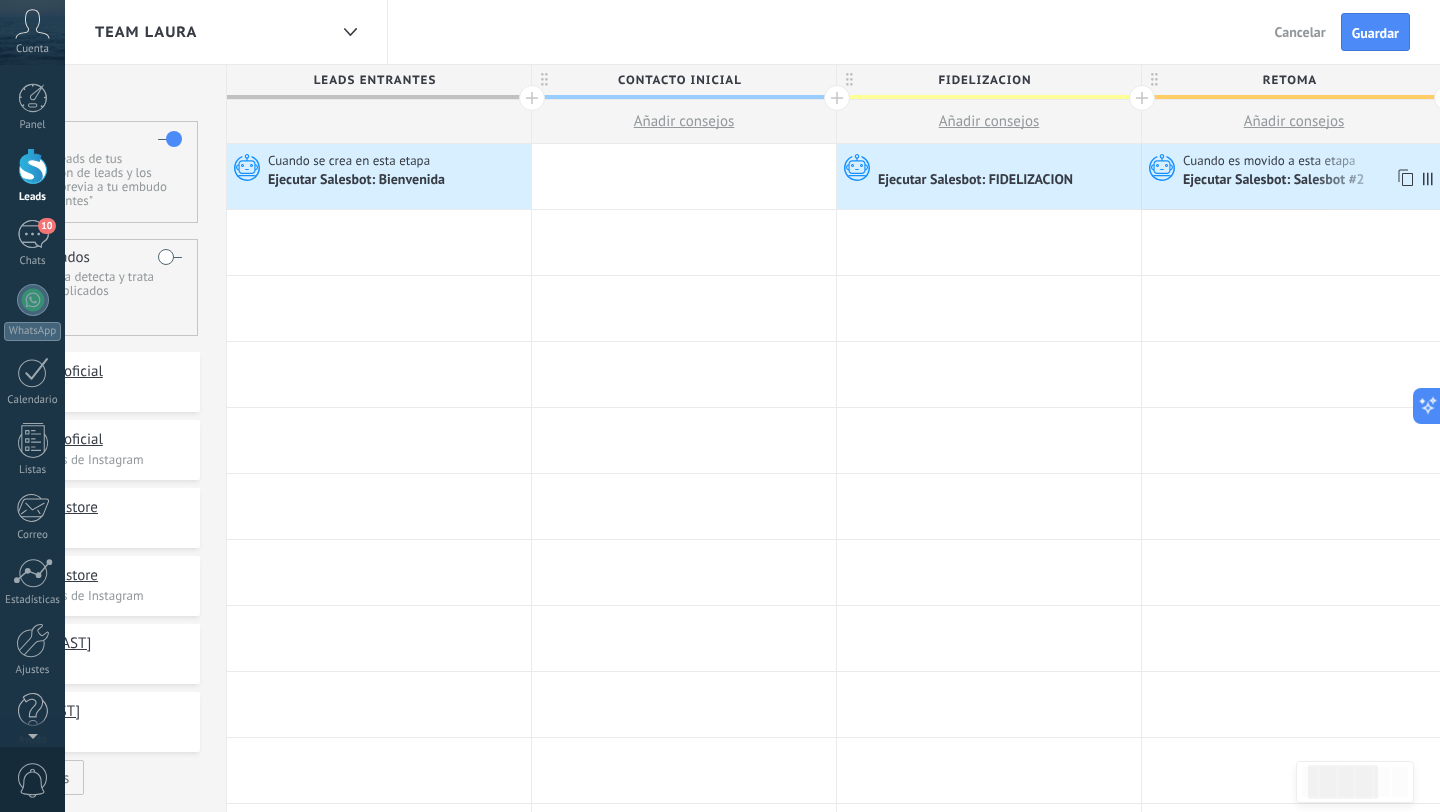 click on "Cuando es movido a esta etapa" at bounding box center (1271, 161) 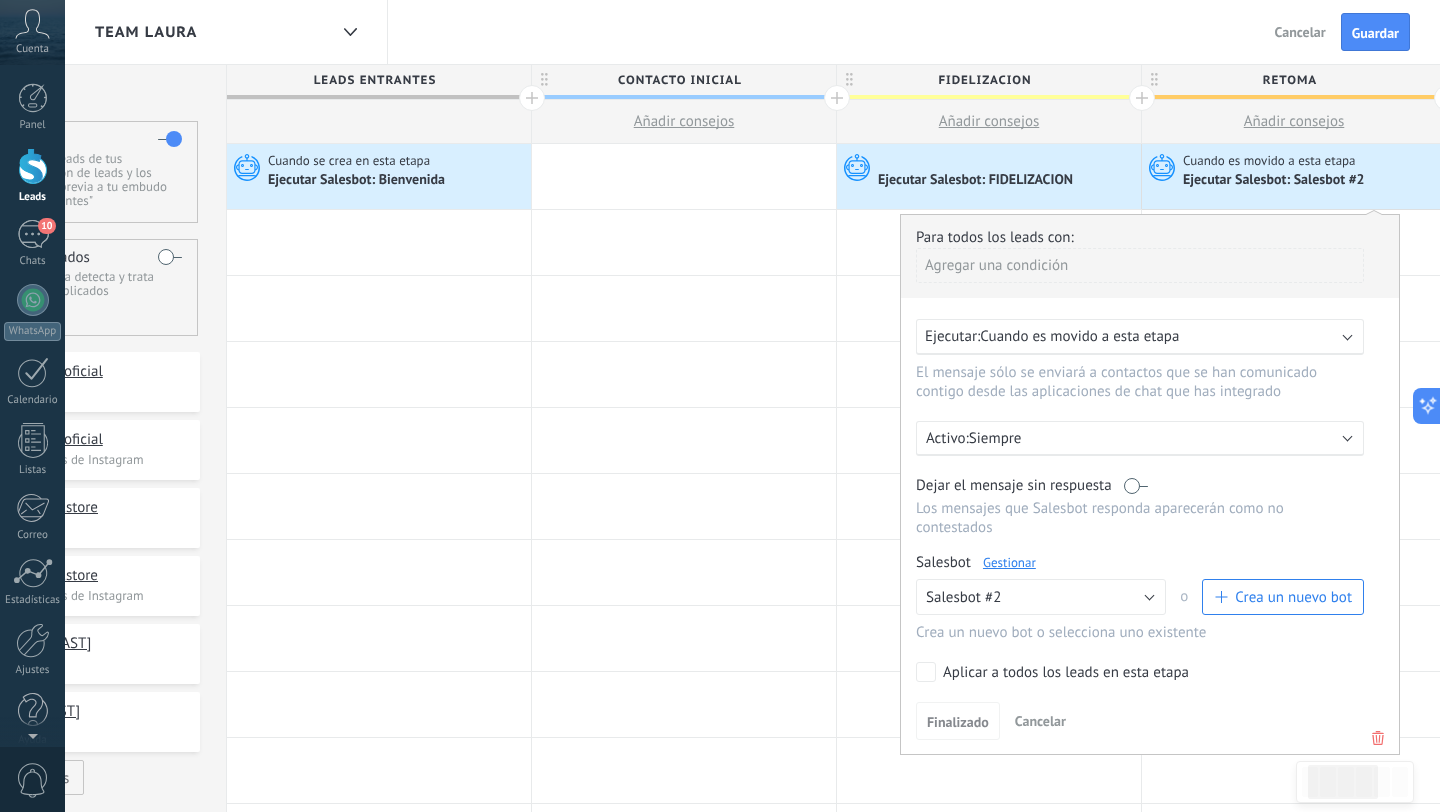 click on "Gestionar" at bounding box center [1009, 562] 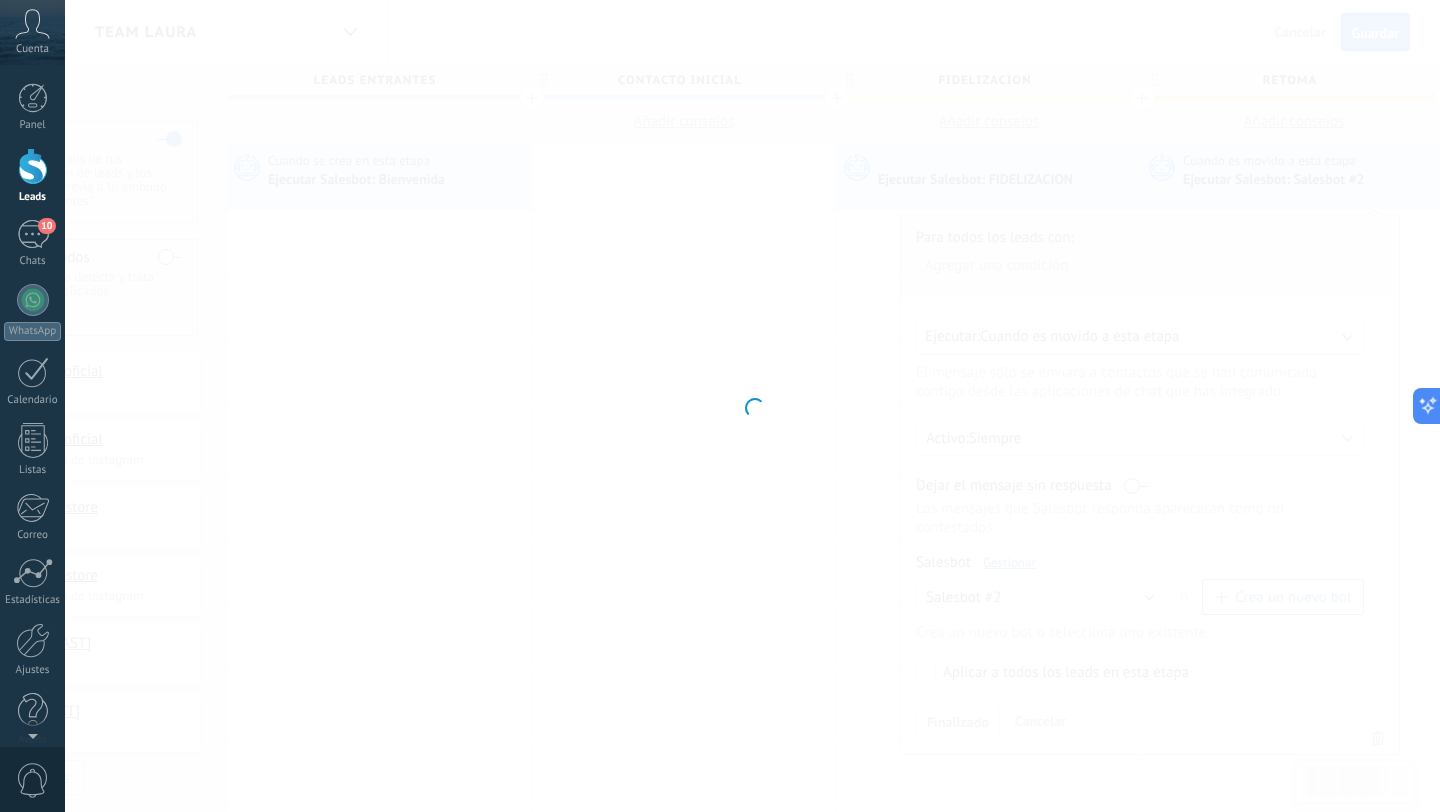 type on "**********" 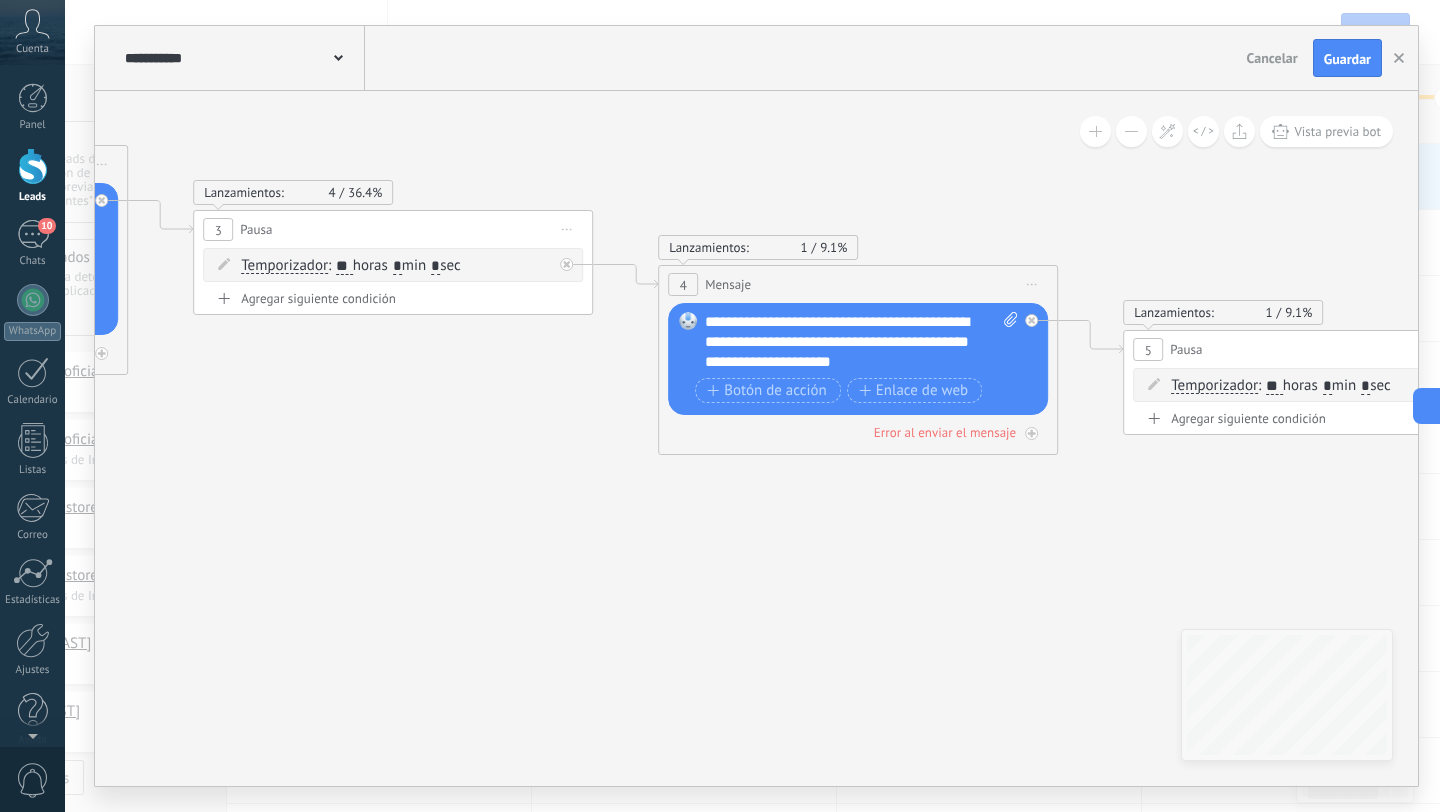click on "**********" at bounding box center [861, 342] 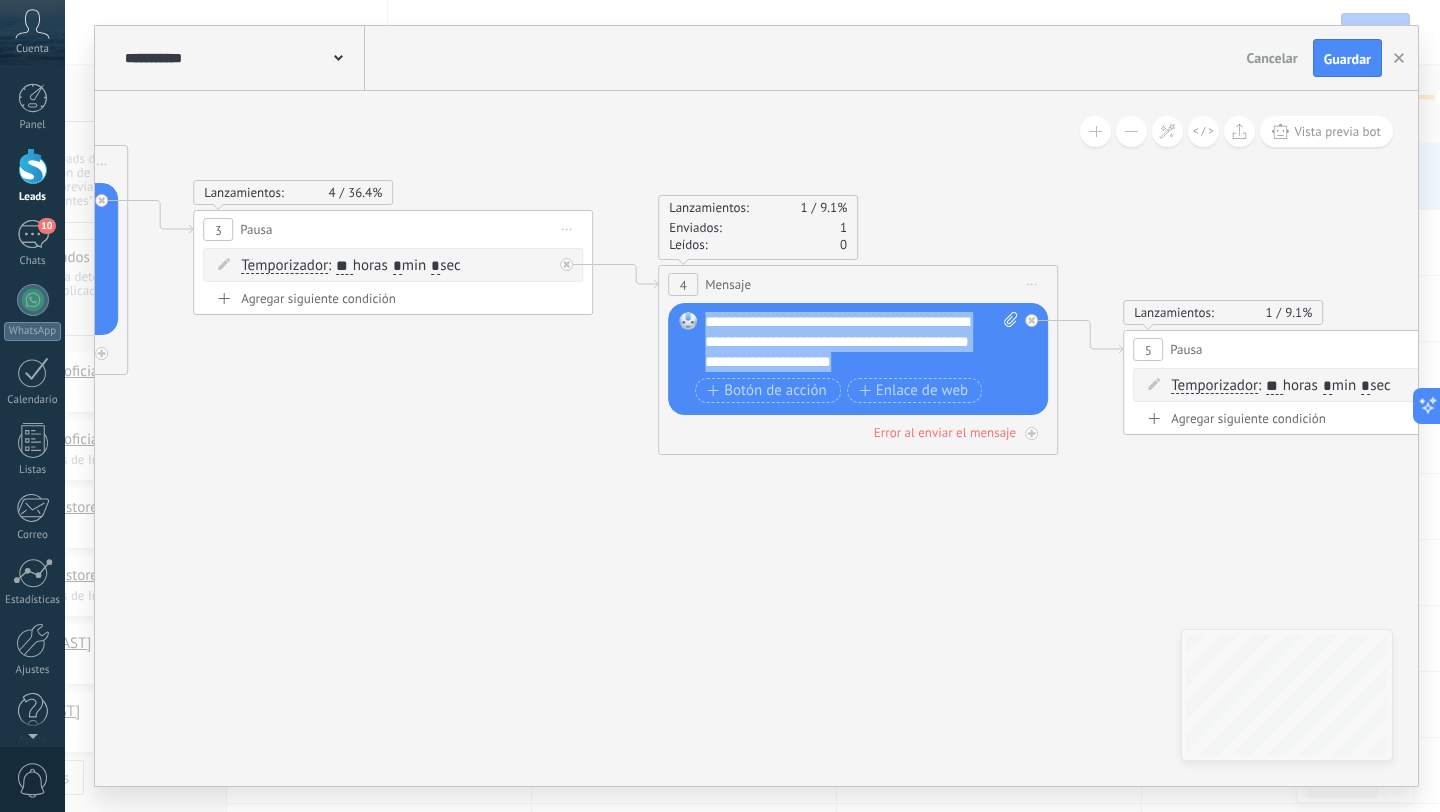 drag, startPoint x: 956, startPoint y: 362, endPoint x: 658, endPoint y: 312, distance: 302.16553 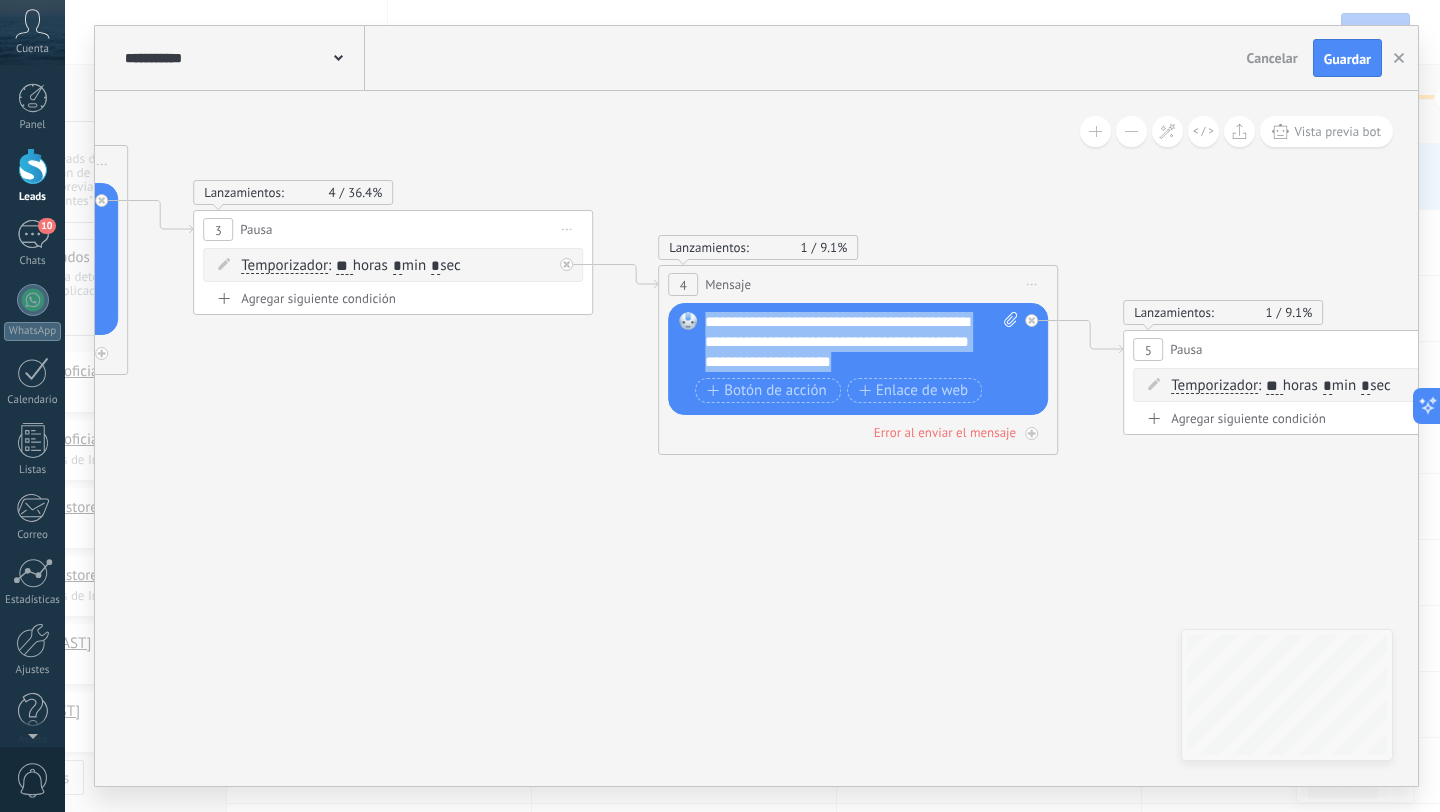 type 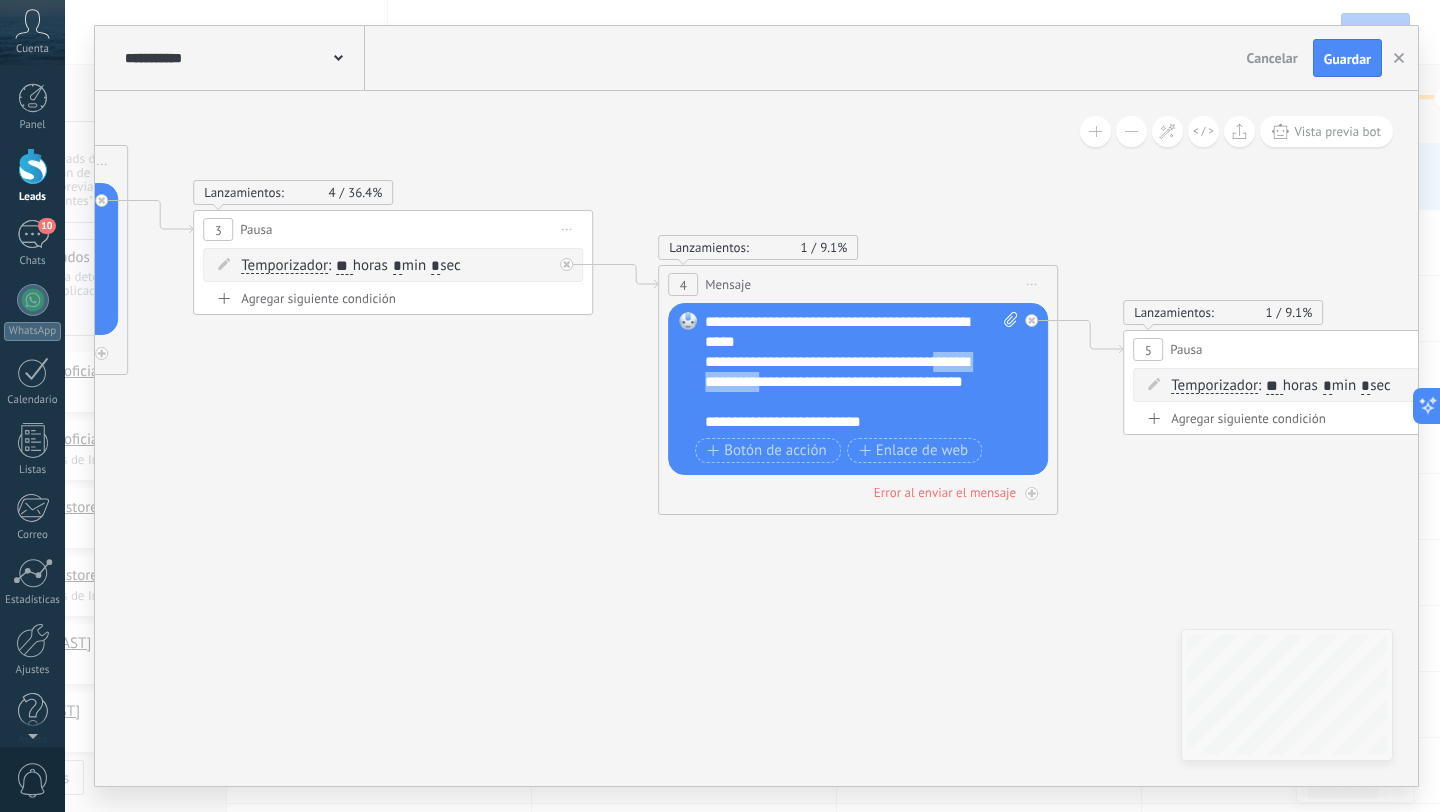 drag, startPoint x: 973, startPoint y: 365, endPoint x: 796, endPoint y: 384, distance: 178.01685 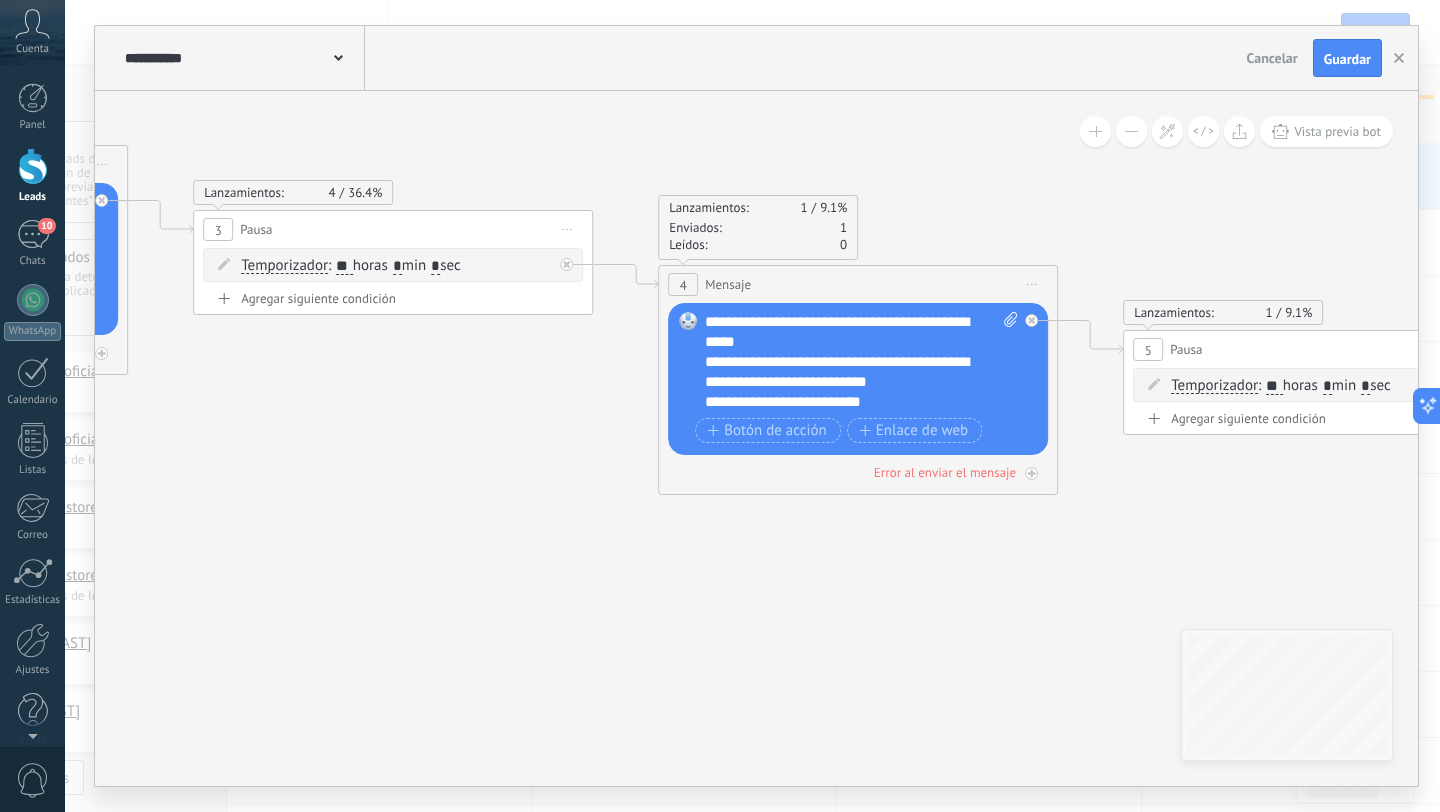 click 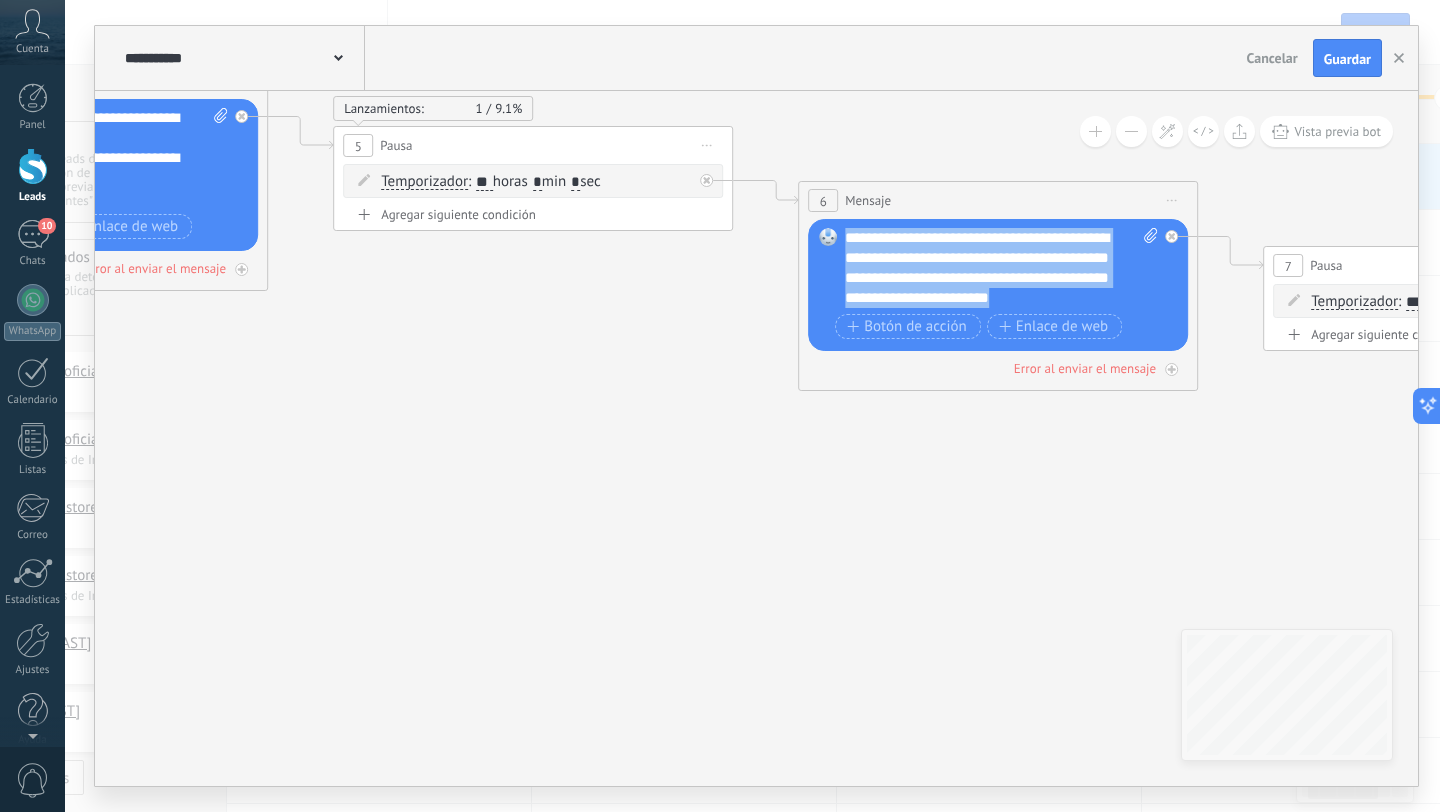 drag, startPoint x: 1106, startPoint y: 299, endPoint x: 827, endPoint y: 214, distance: 291.66077 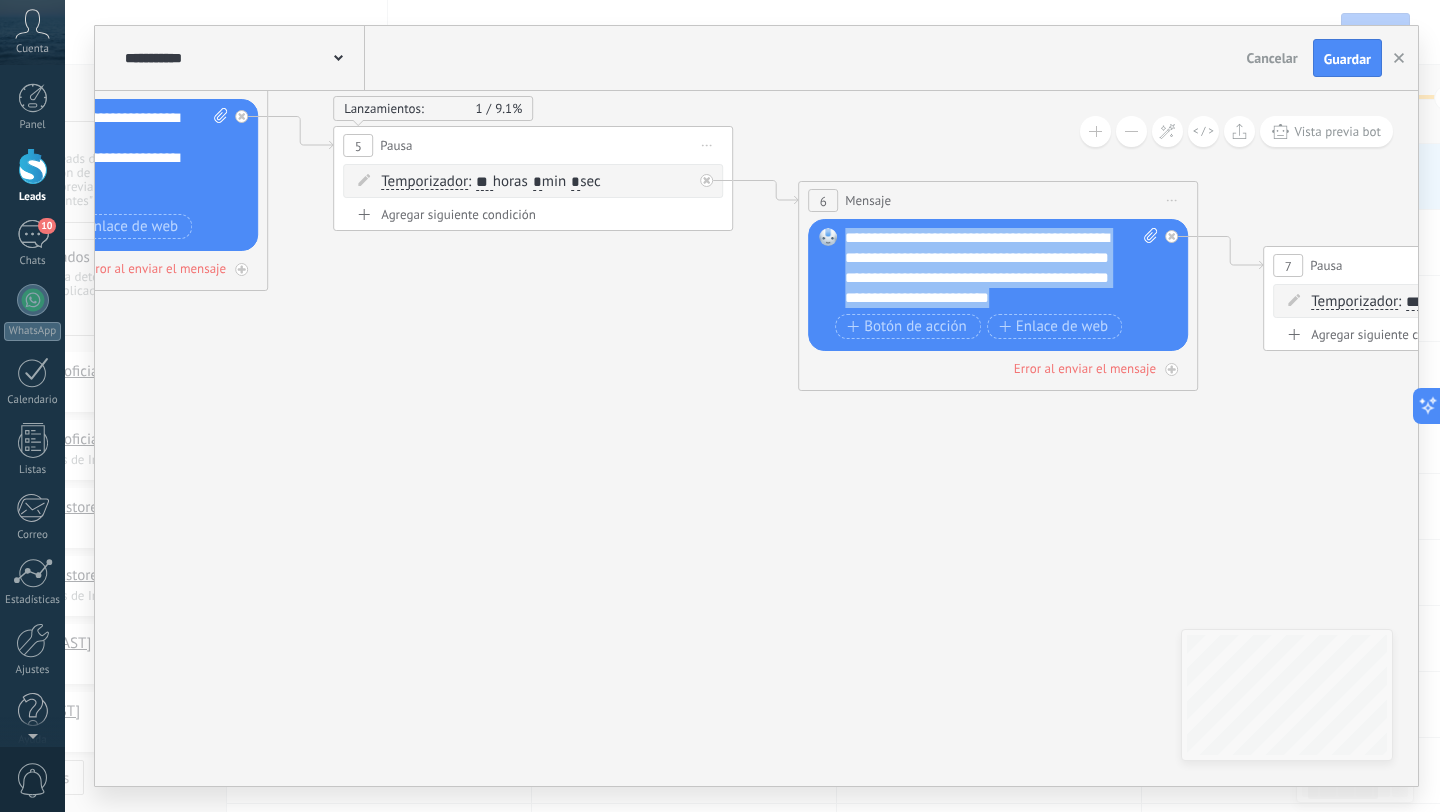 click on "6
Mensaje
*******
(a):
Todos los contactos - canales seleccionados
Todos los contactos - canales seleccionados
Todos los contactos - canal primario
Contacto principal - canales seleccionados
Contacto principal - canal primario
Todos los contactos - canales seleccionados
Todos los contactos - canales seleccionados
Todos los contactos - canal primario" at bounding box center [998, 286] 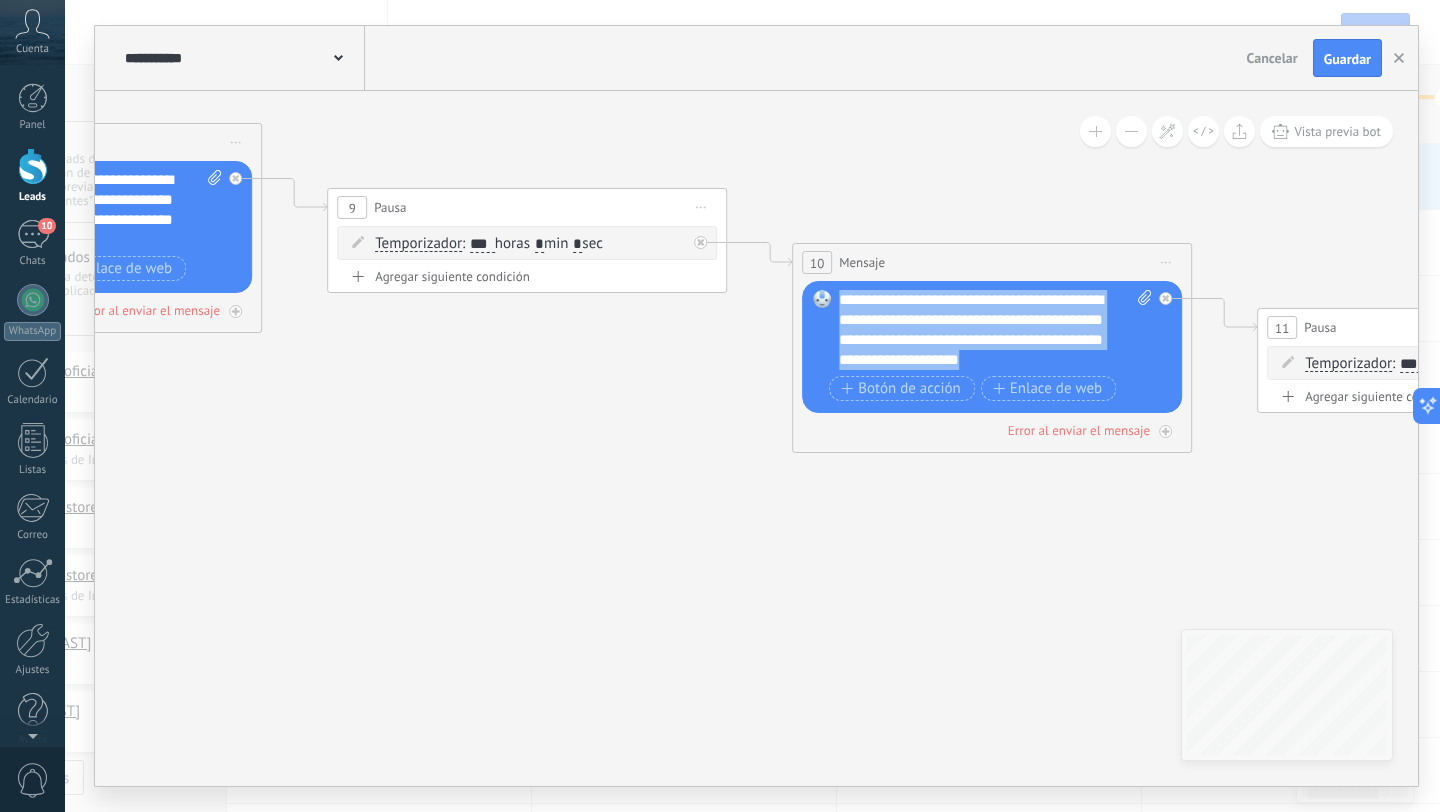 drag, startPoint x: 1069, startPoint y: 354, endPoint x: 820, endPoint y: 284, distance: 258.65228 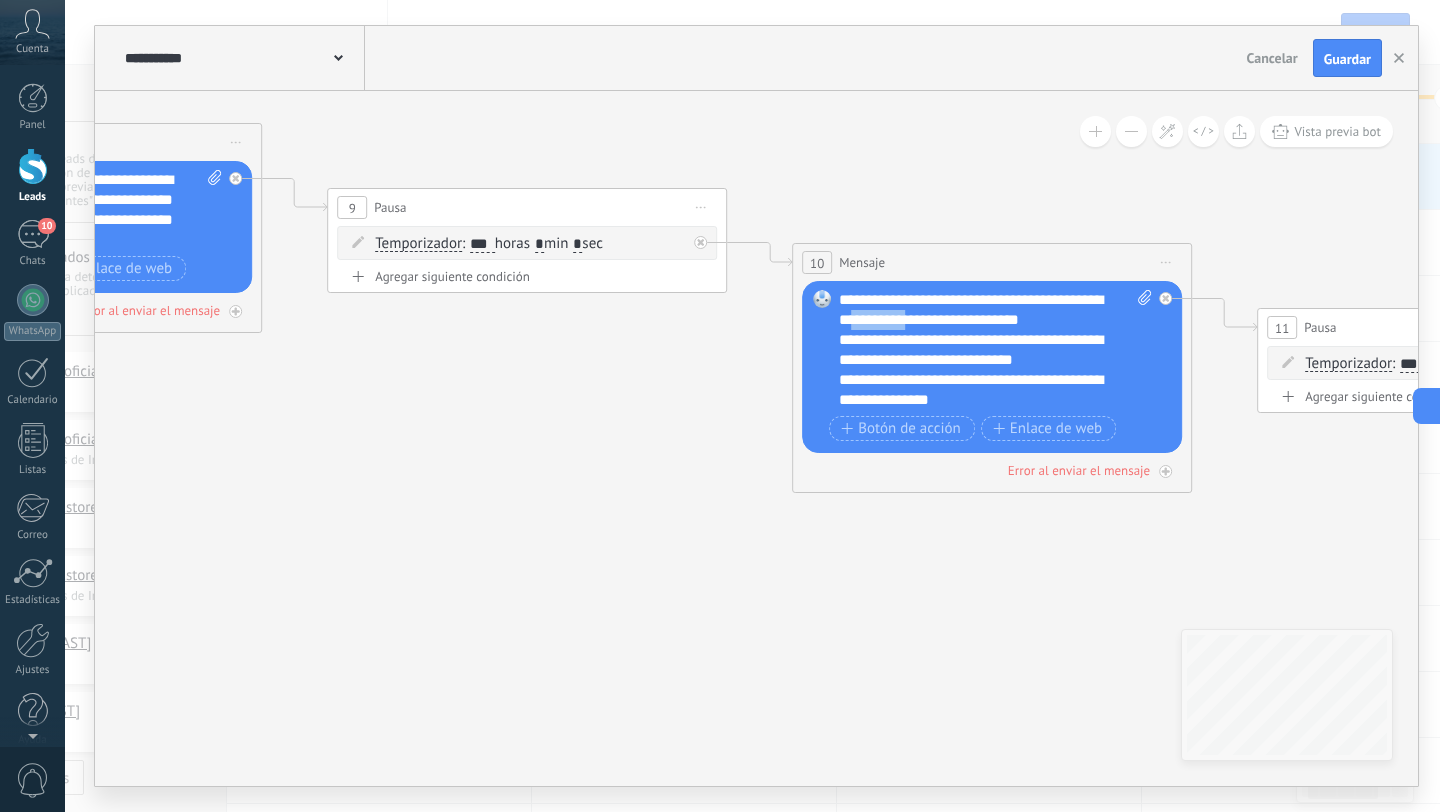 drag, startPoint x: 938, startPoint y: 321, endPoint x: 874, endPoint y: 315, distance: 64.28063 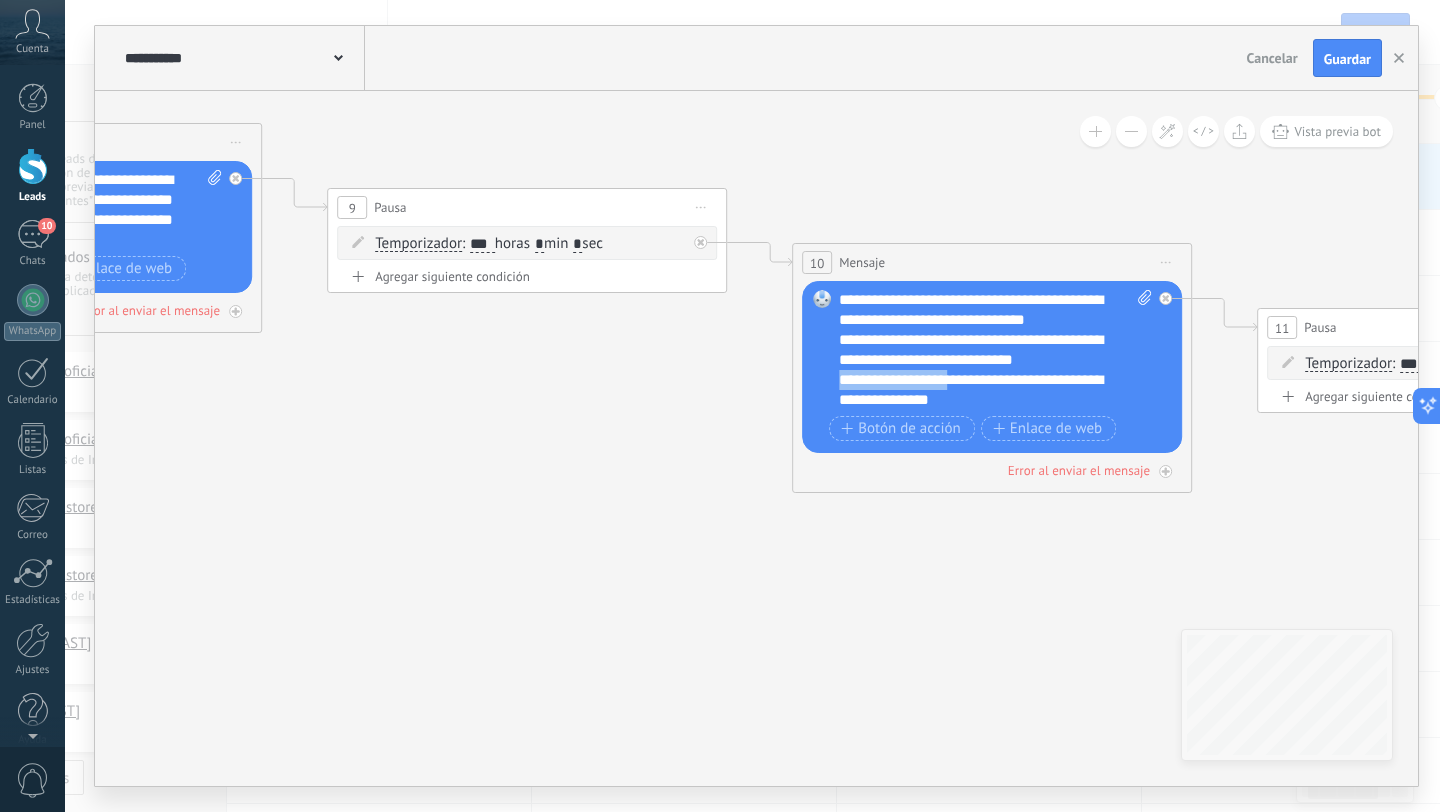 drag, startPoint x: 962, startPoint y: 383, endPoint x: 832, endPoint y: 371, distance: 130.55267 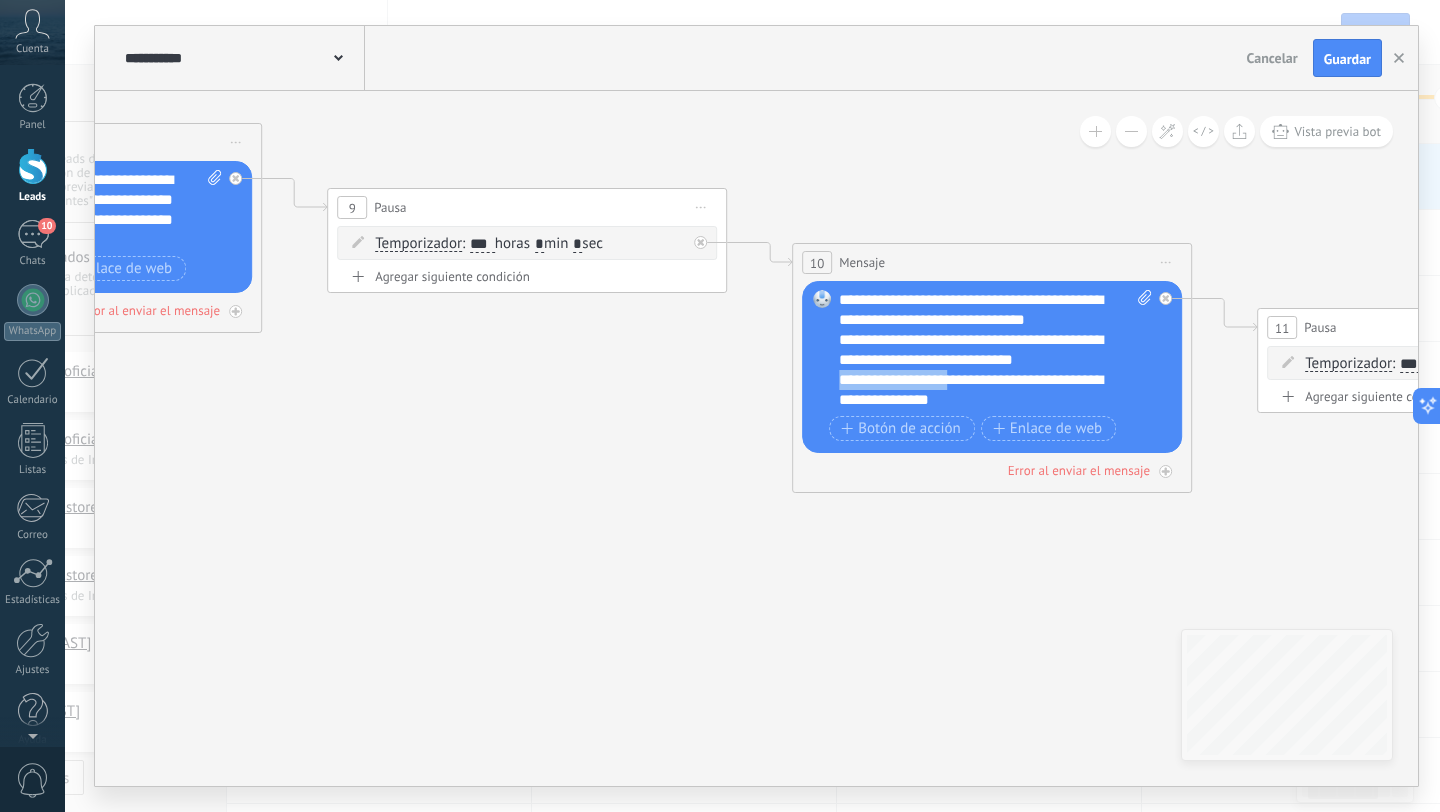 click on "Reemplazar
Quitar
Convertir a mensaje de voz
Arrastre la imagen aquí para adjuntarla.
Añadir imagen
Subir
Arrastrar y soltar
Archivo no encontrado
Escribe tu mensaje..." at bounding box center (992, 367) 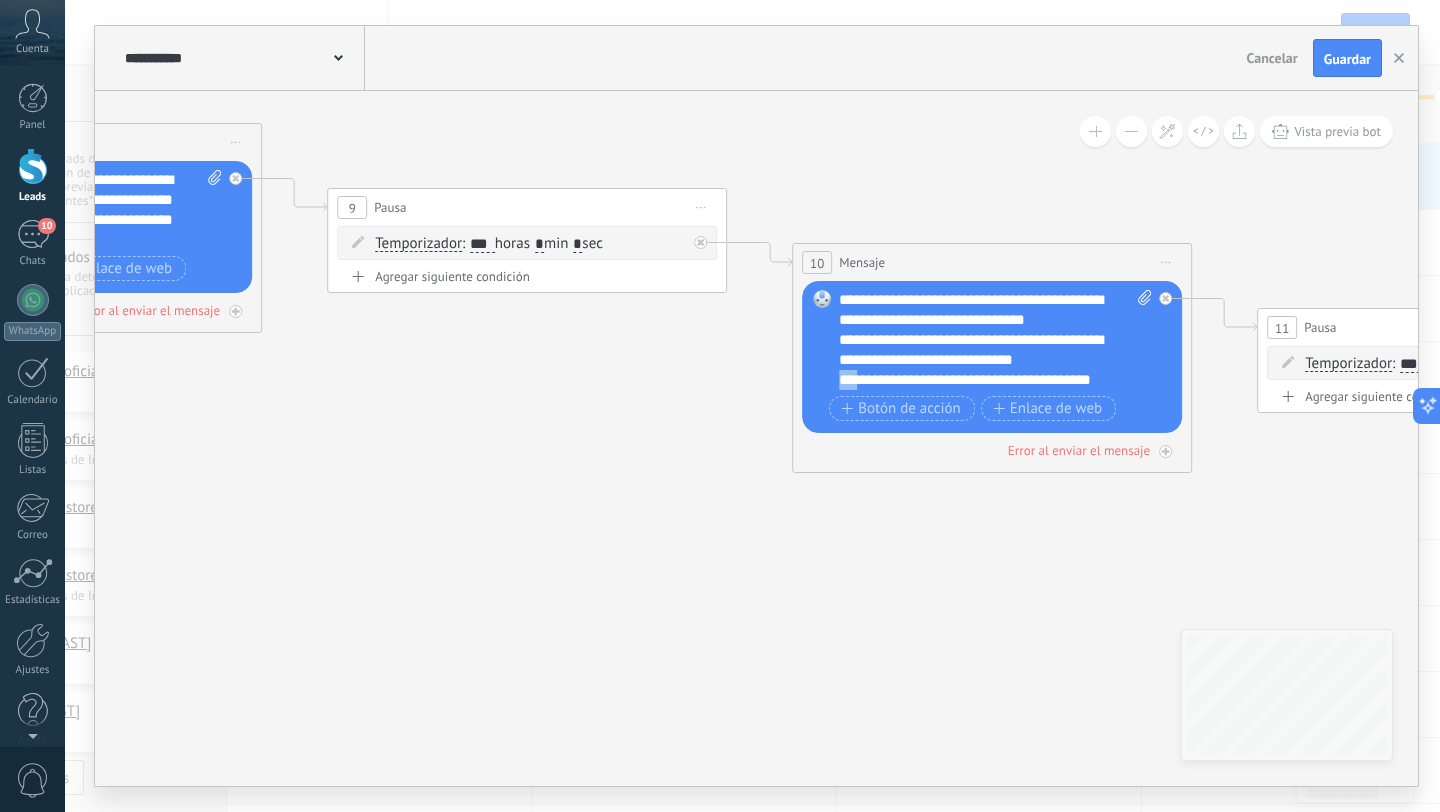 drag, startPoint x: 859, startPoint y: 380, endPoint x: 836, endPoint y: 379, distance: 23.021729 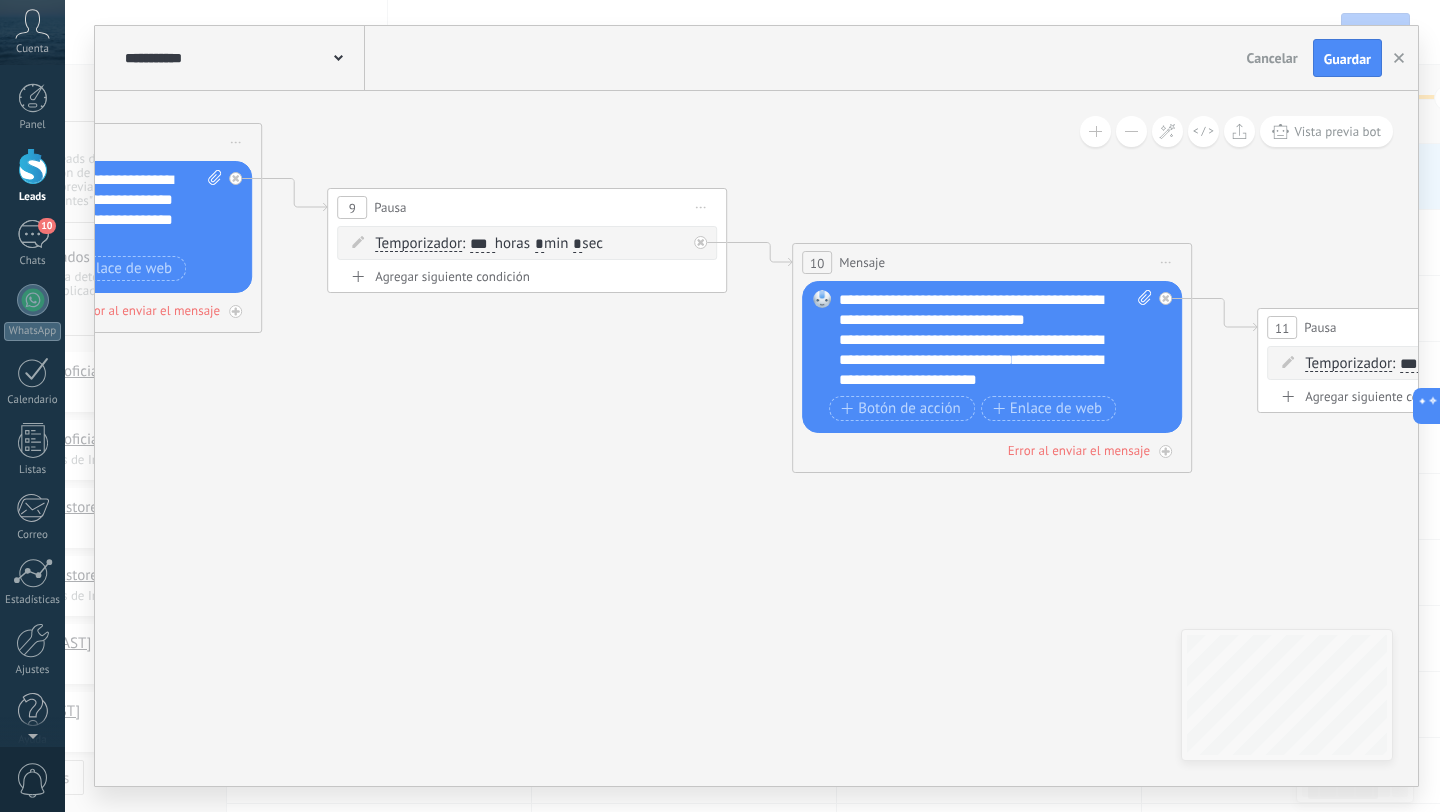 click on "**********" at bounding box center (971, 369) 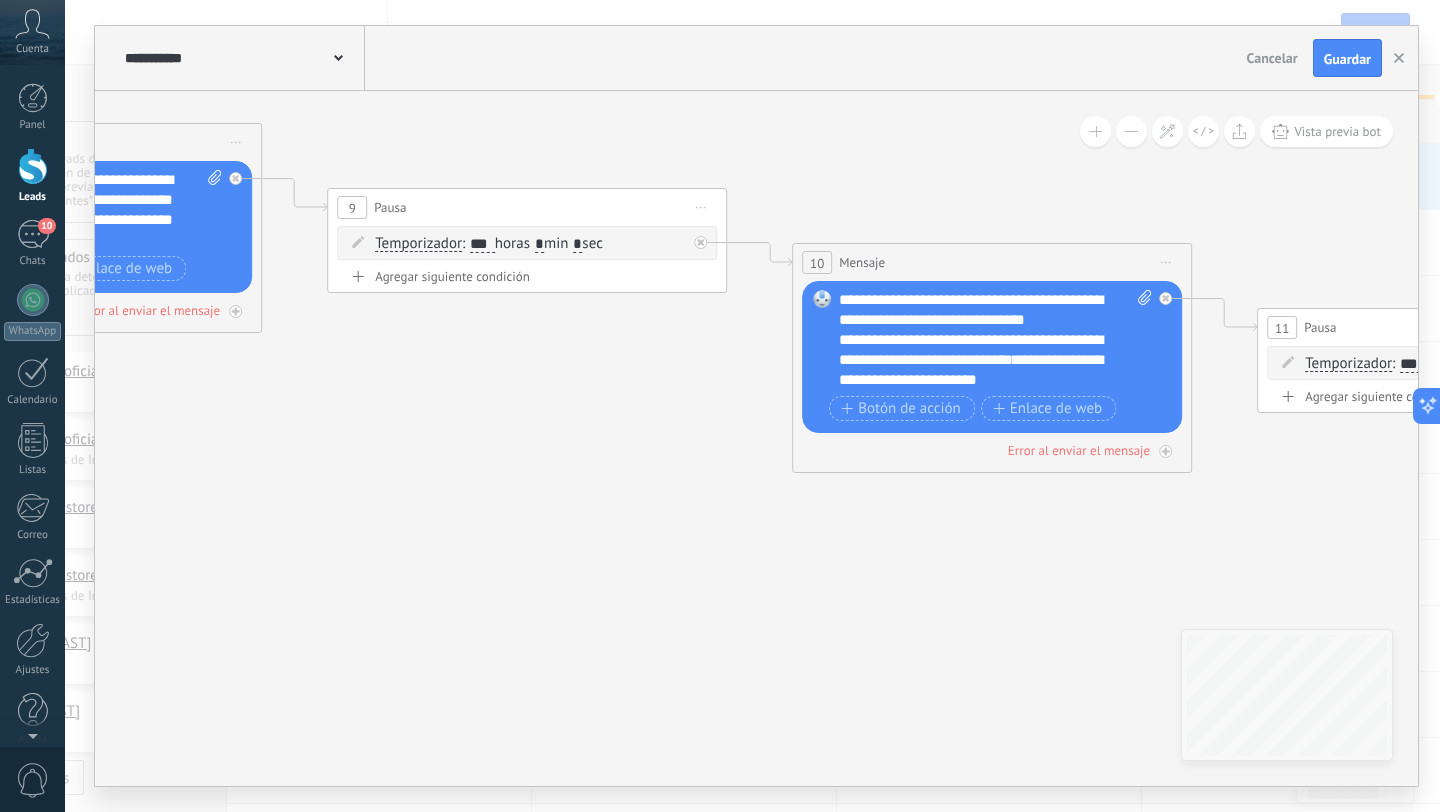 click 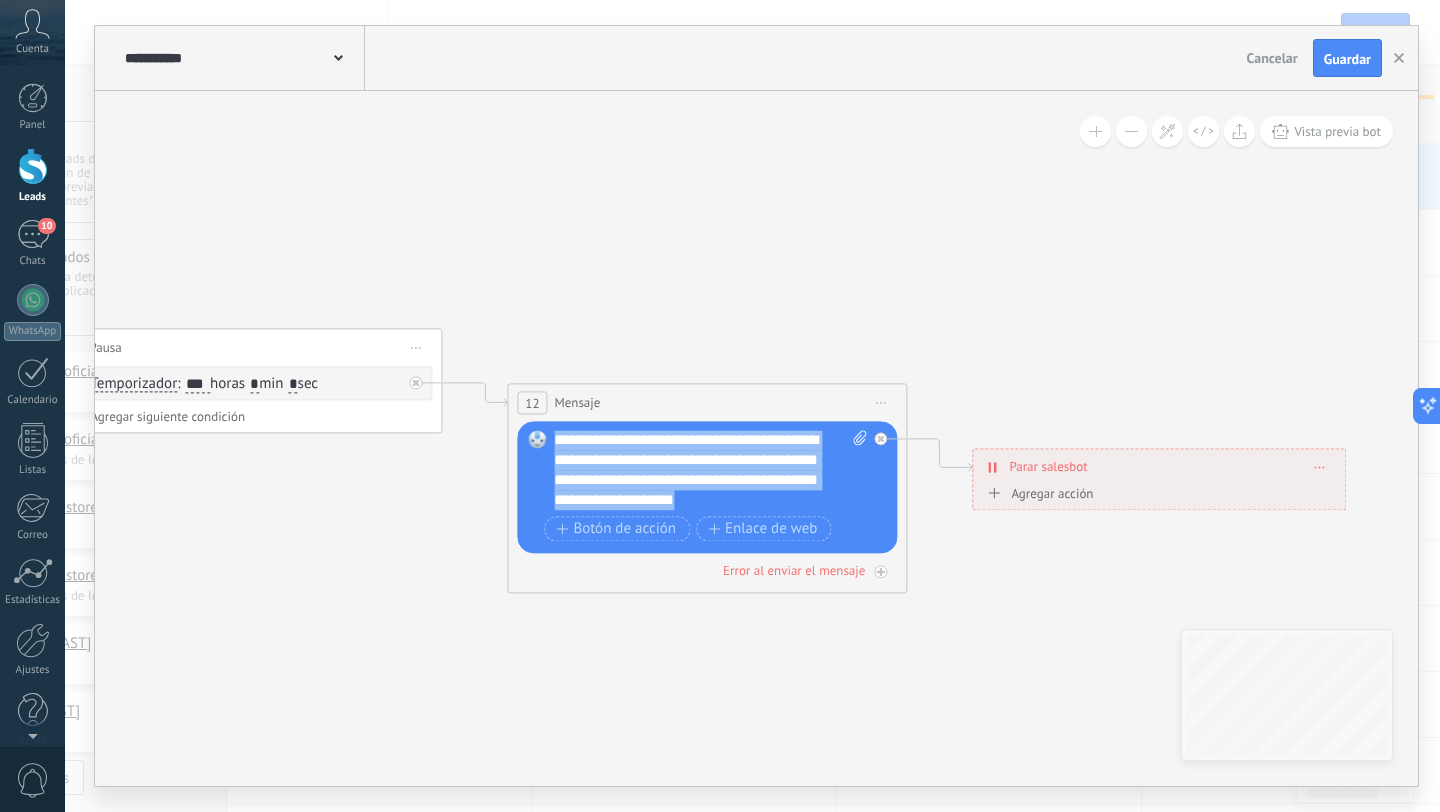 drag, startPoint x: 782, startPoint y: 497, endPoint x: 559, endPoint y: 432, distance: 232.28 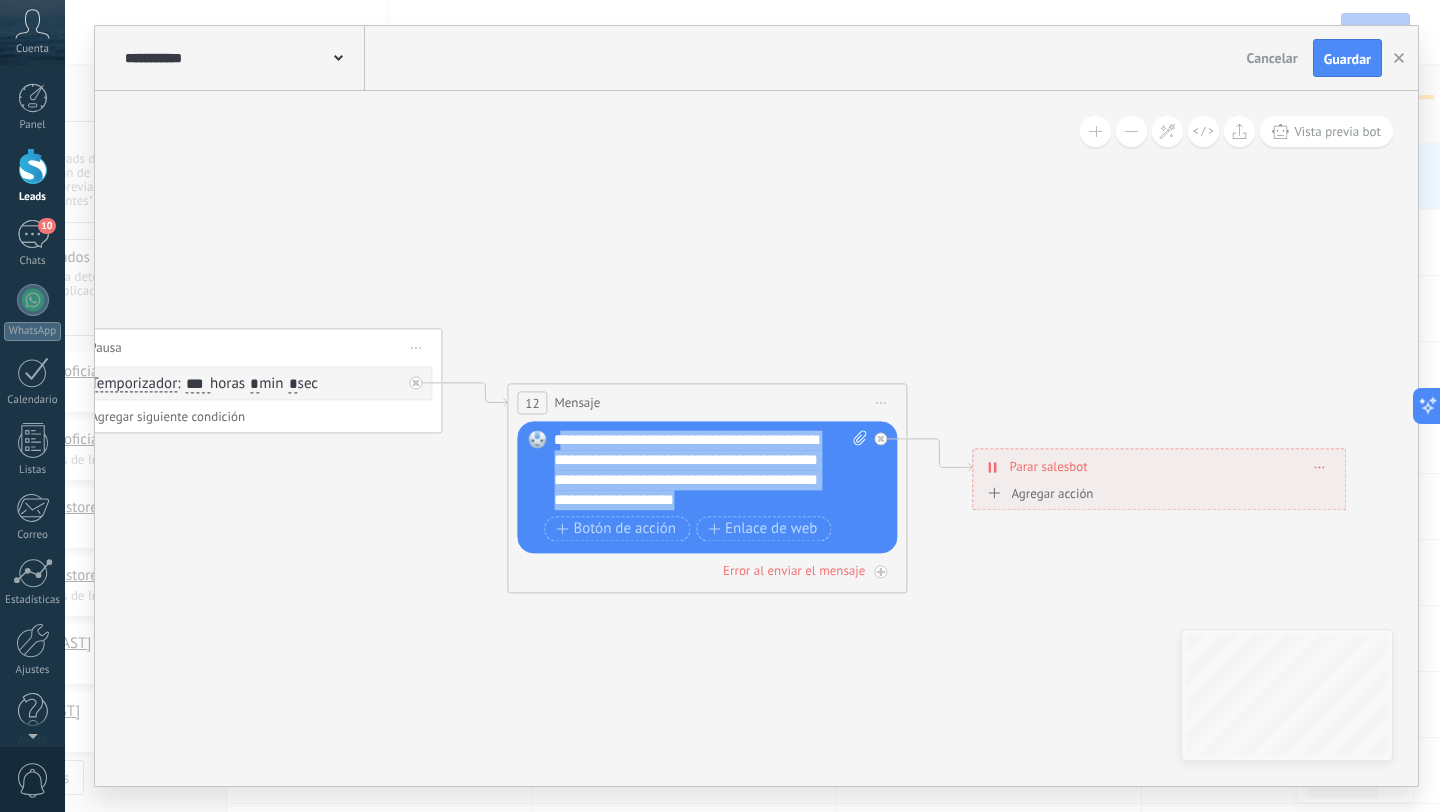 type 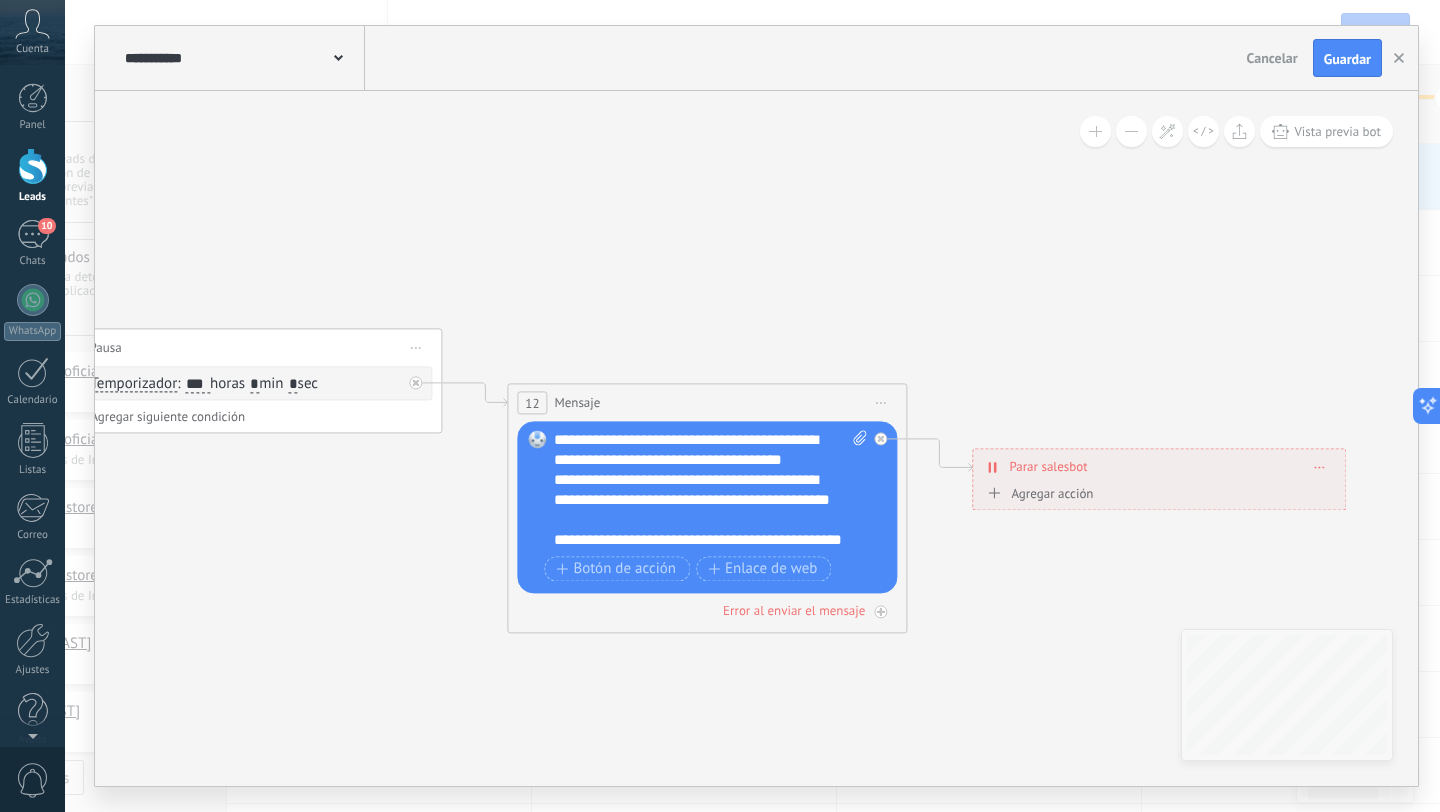 click on "**********" at bounding box center [710, 490] 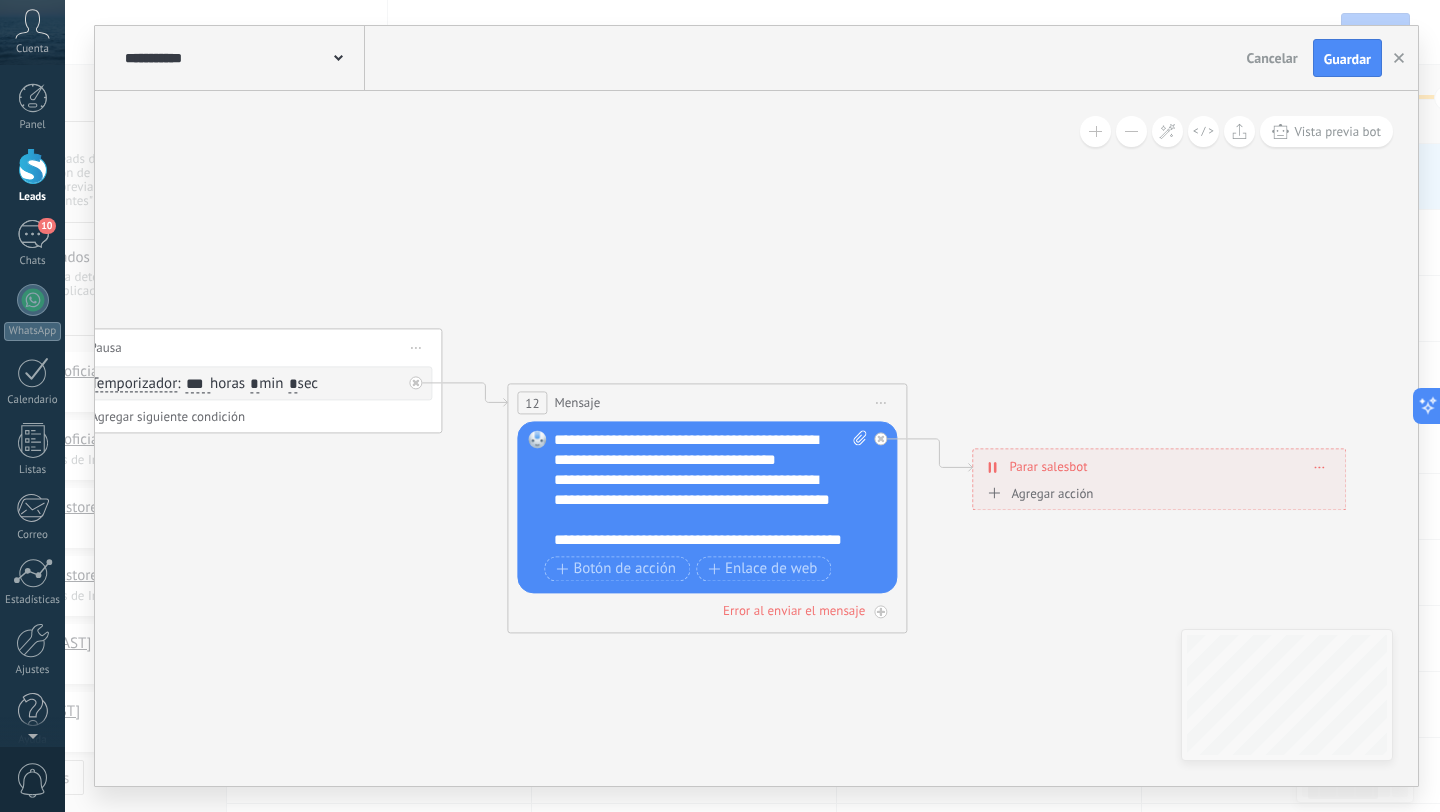 scroll, scrollTop: 40, scrollLeft: 0, axis: vertical 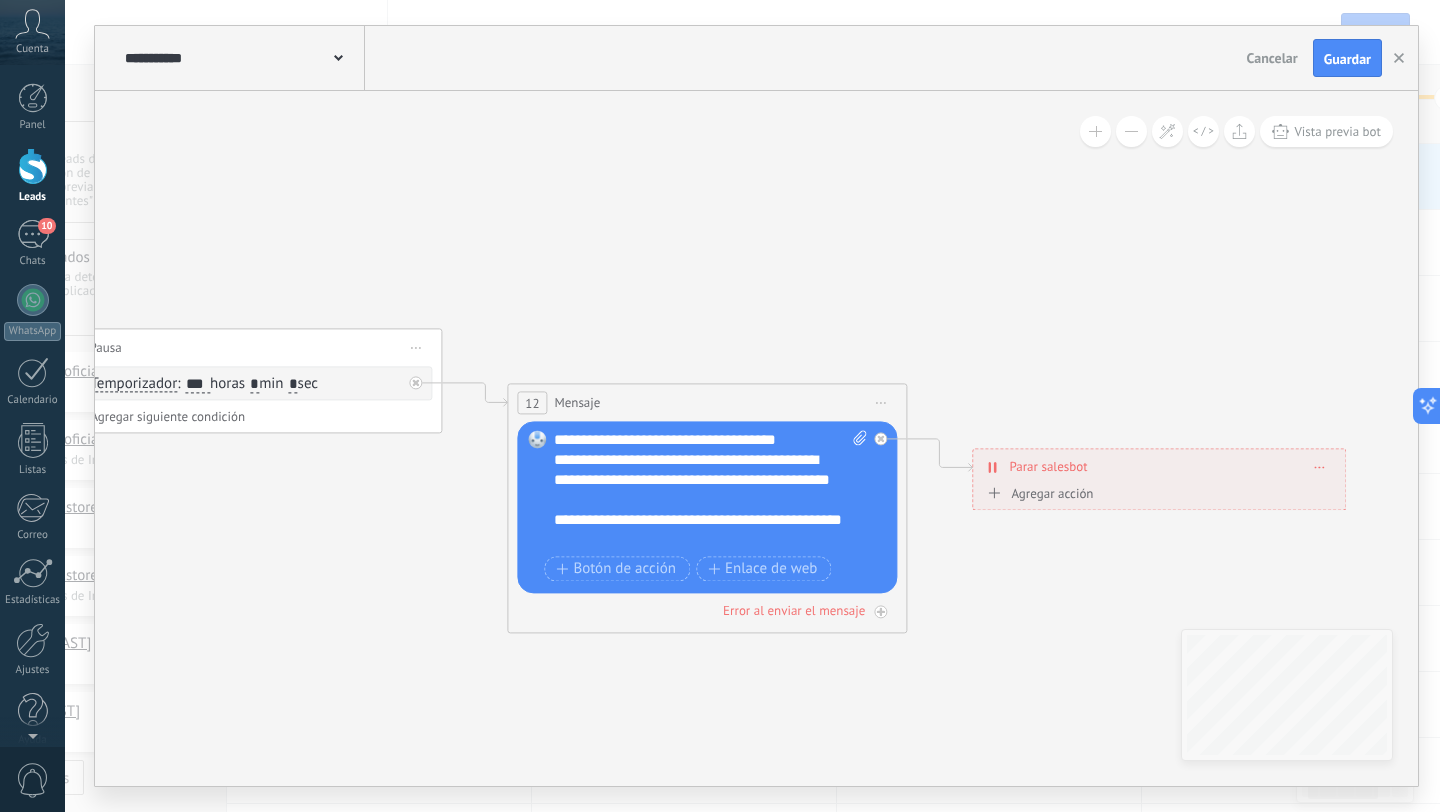 click on "**********" at bounding box center (700, 530) 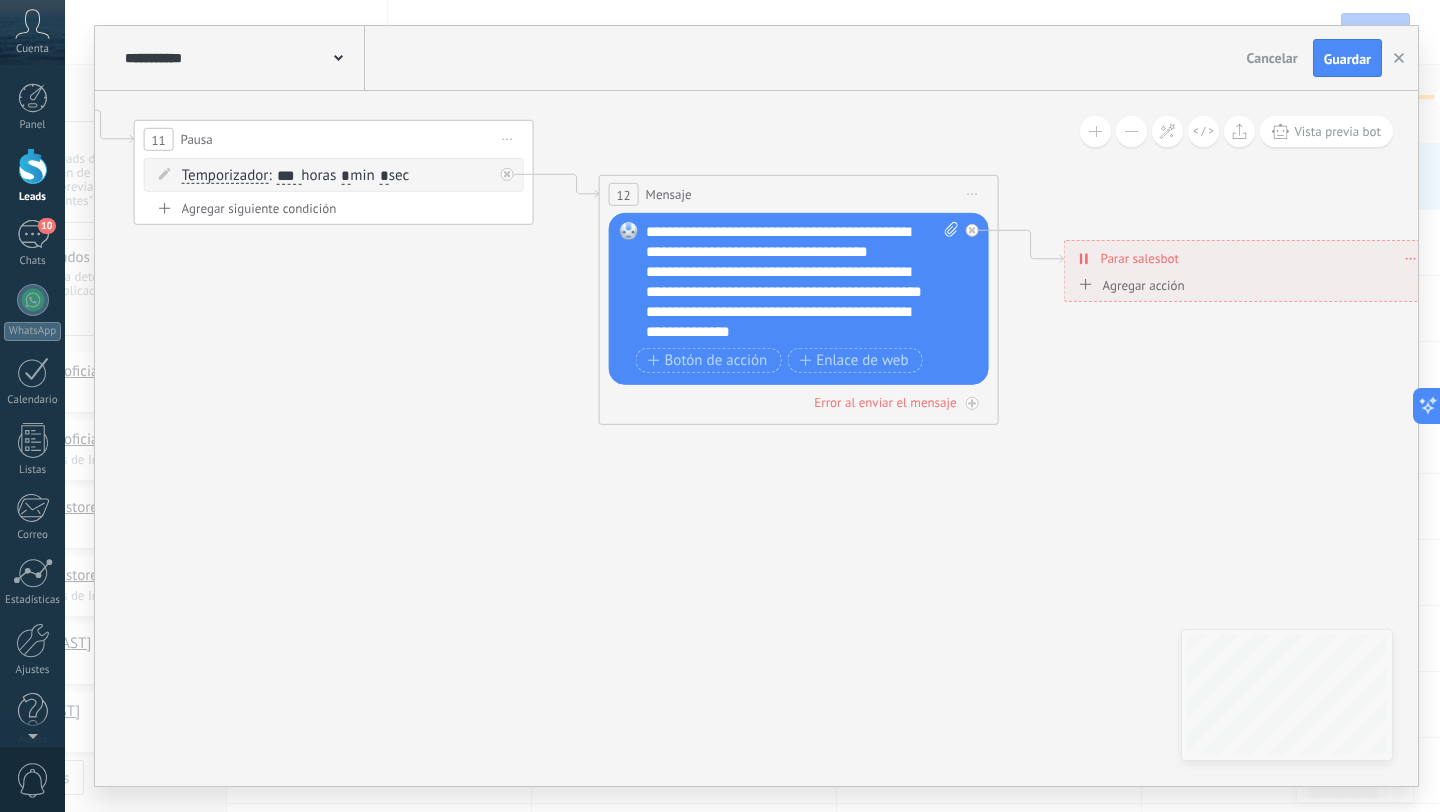 scroll, scrollTop: 39, scrollLeft: 0, axis: vertical 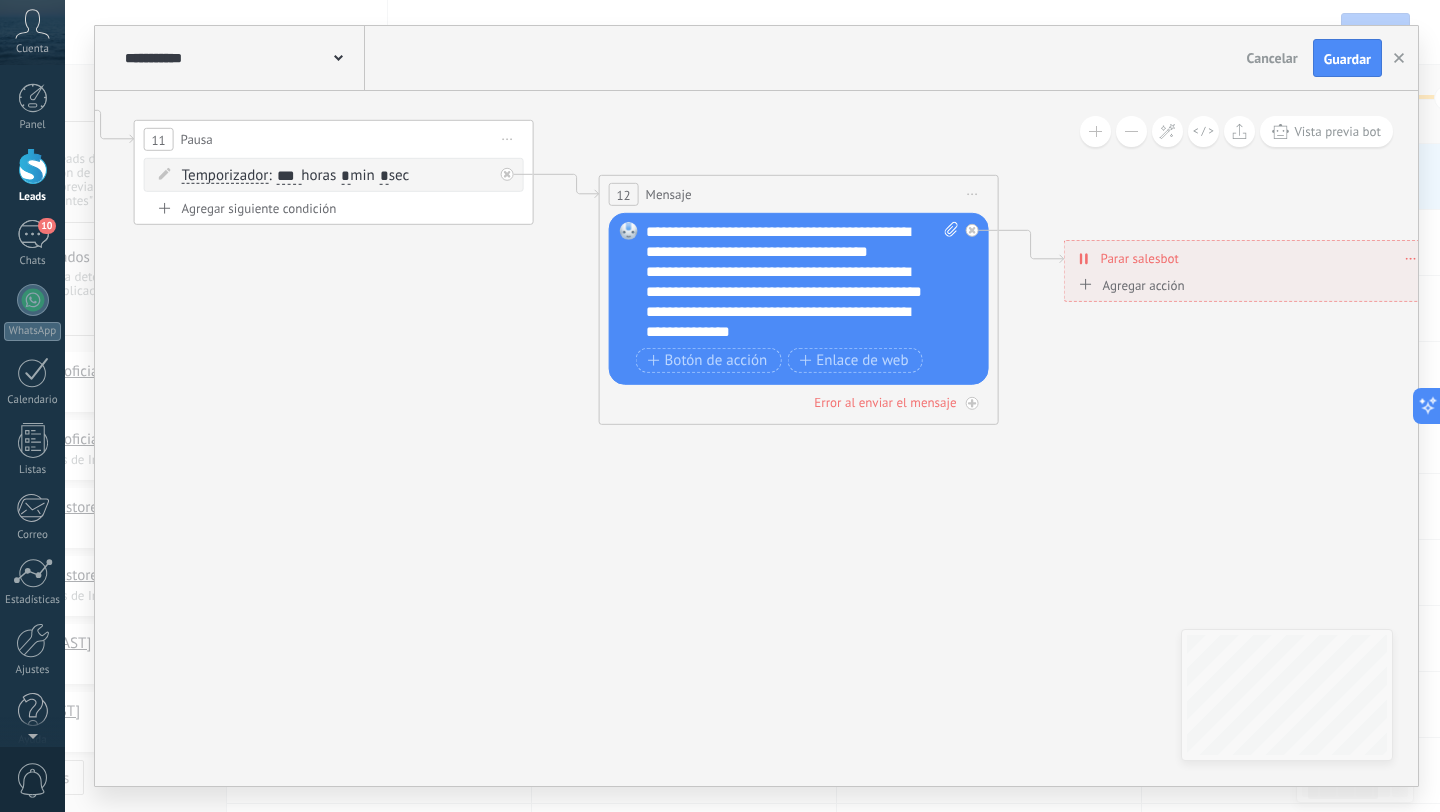click on "**********" at bounding box center [802, 282] 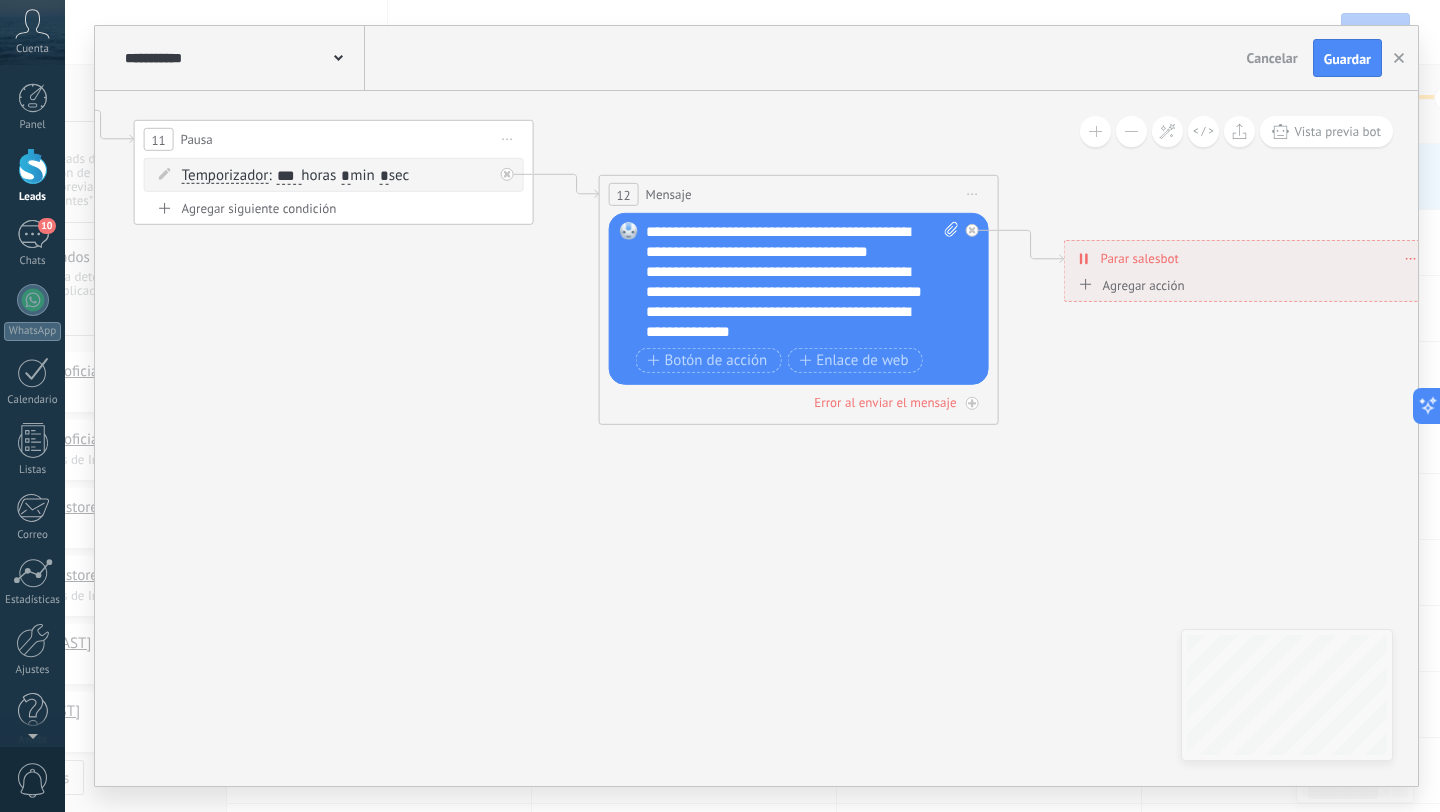 paste 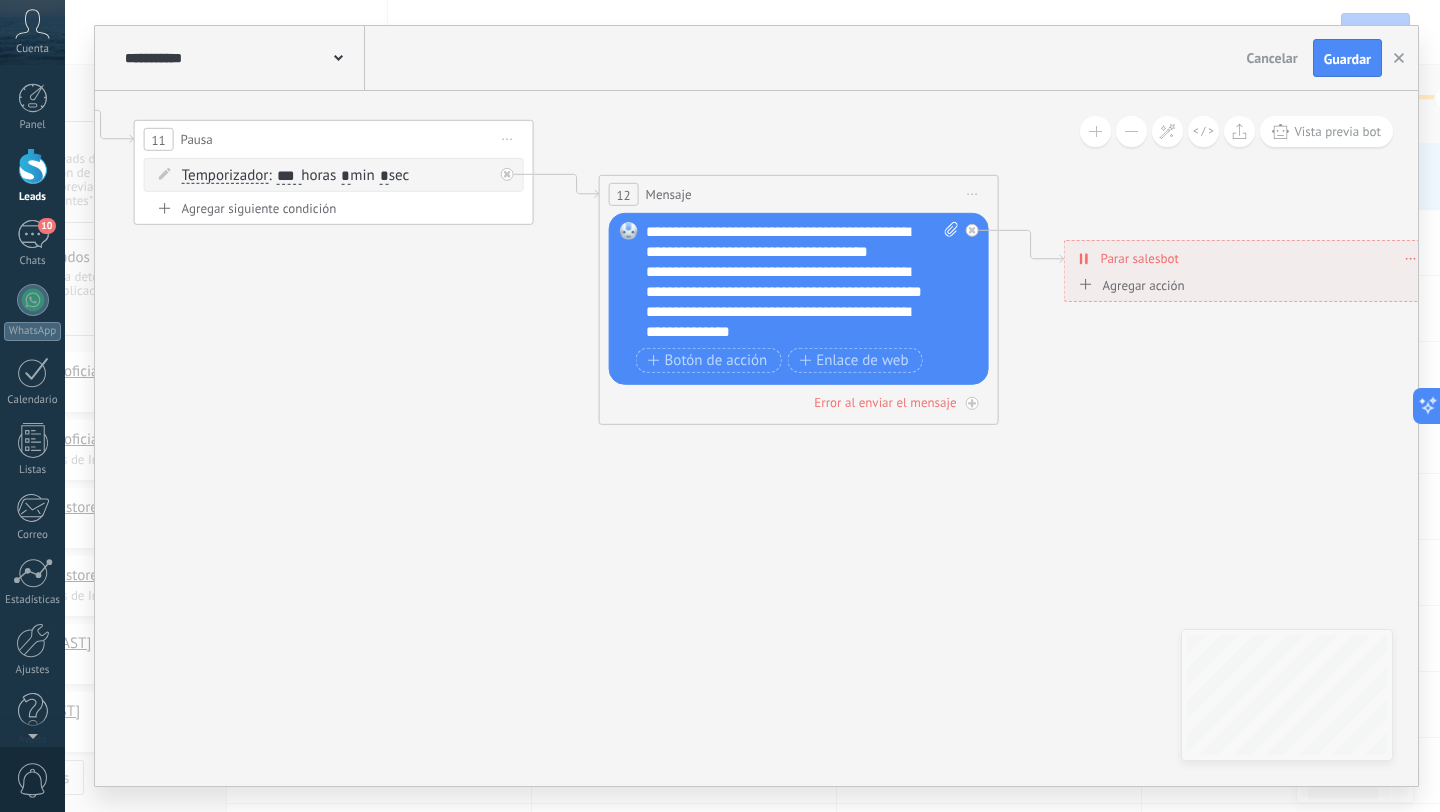 type 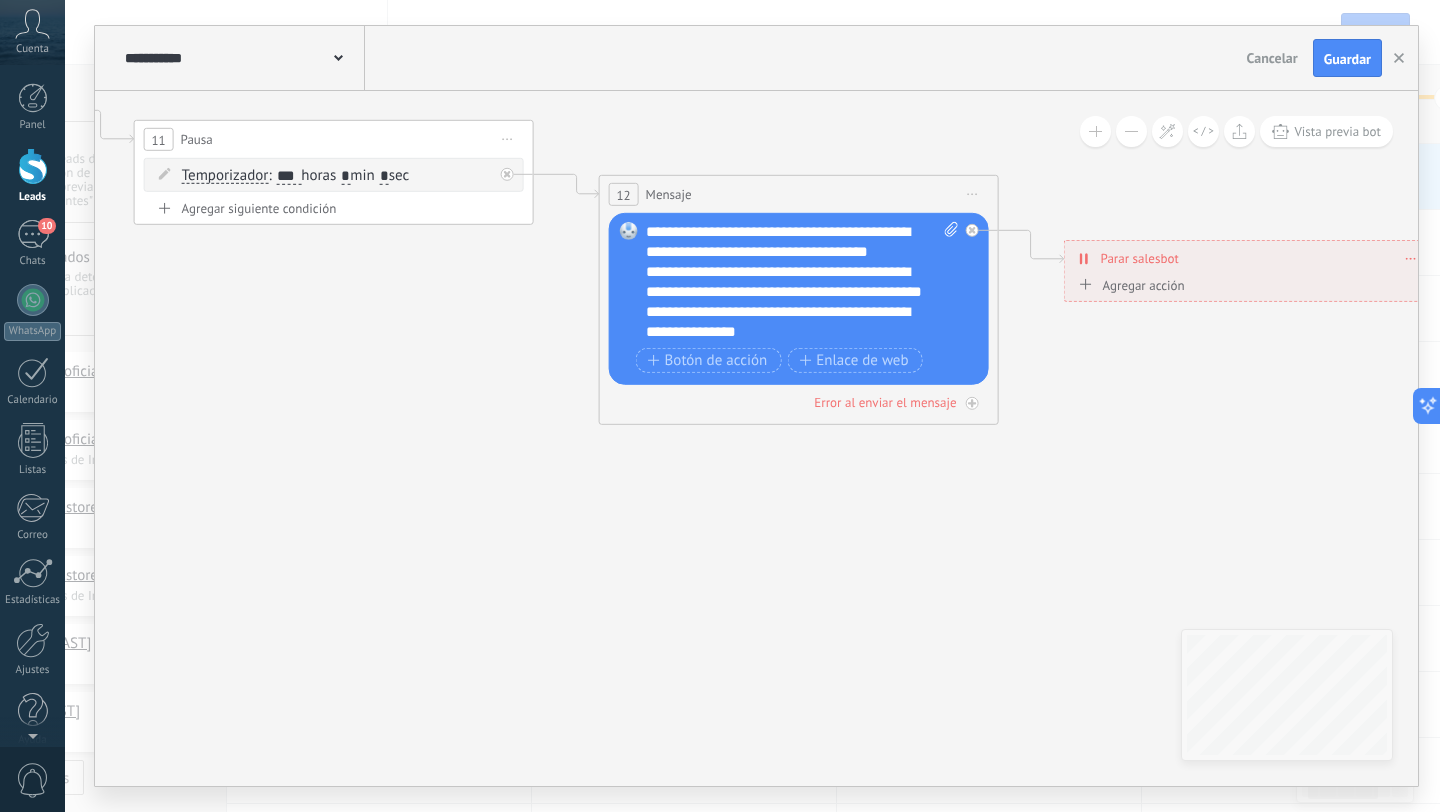 click on "**********" at bounding box center [802, 282] 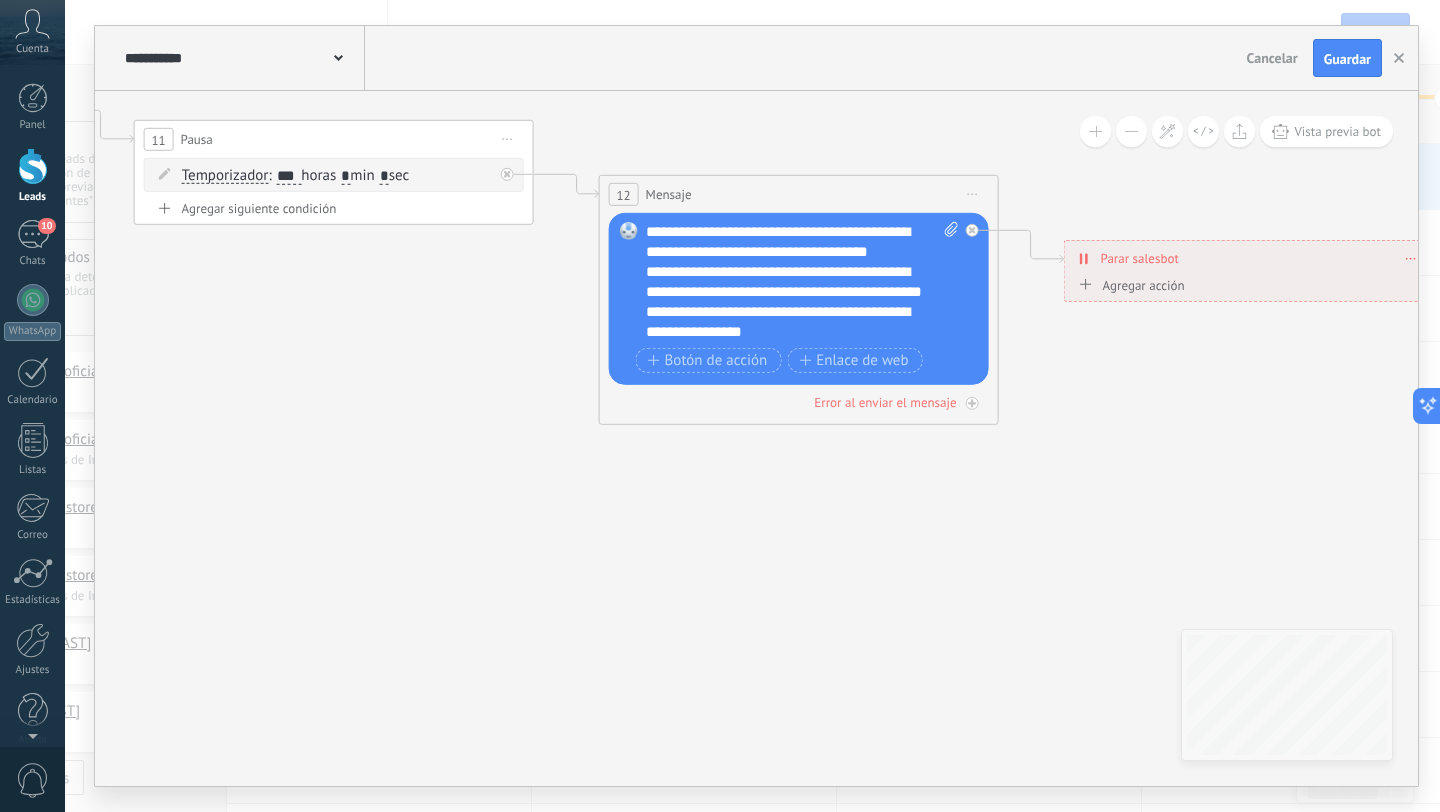 click on "**********" at bounding box center (802, 282) 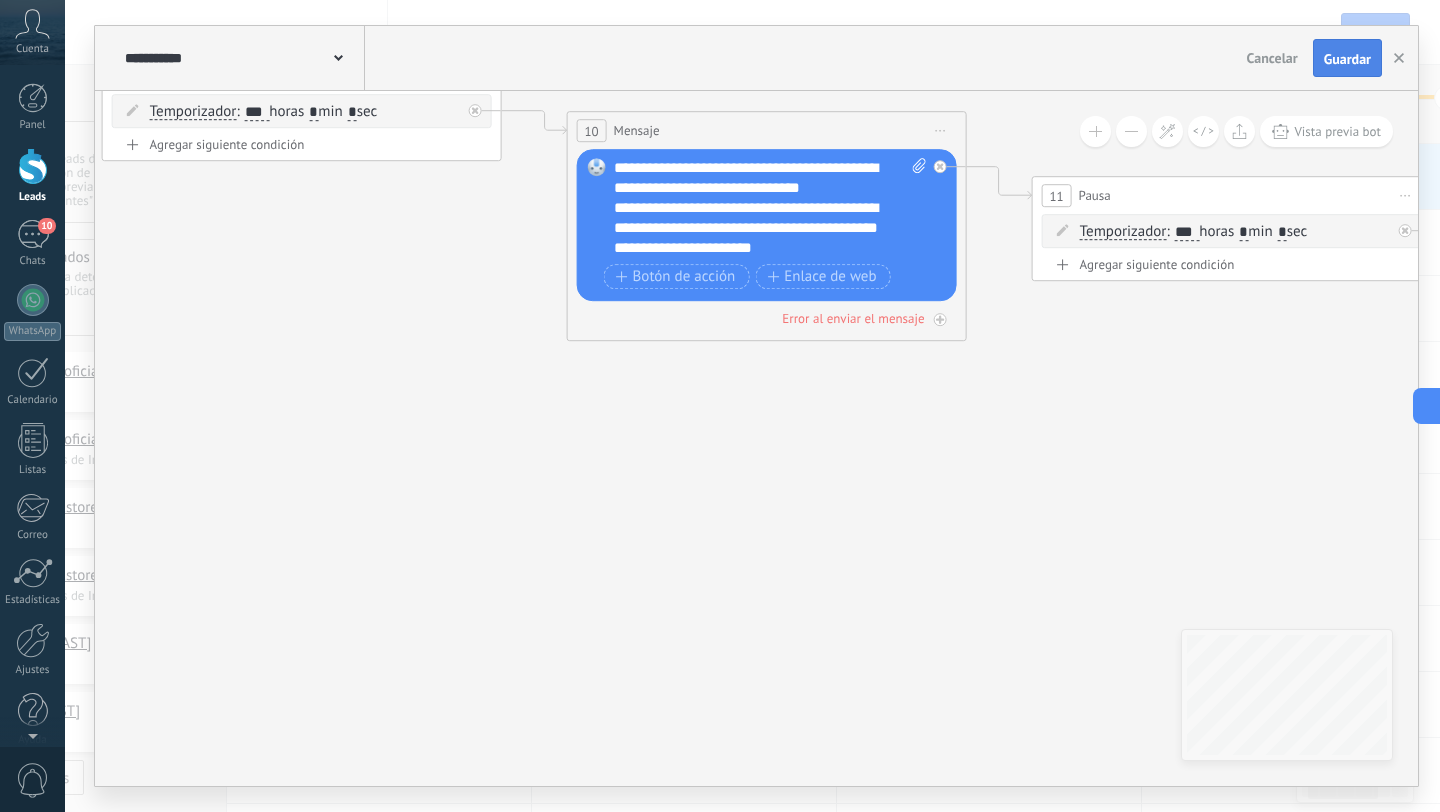 click on "Guardar" at bounding box center (1347, 59) 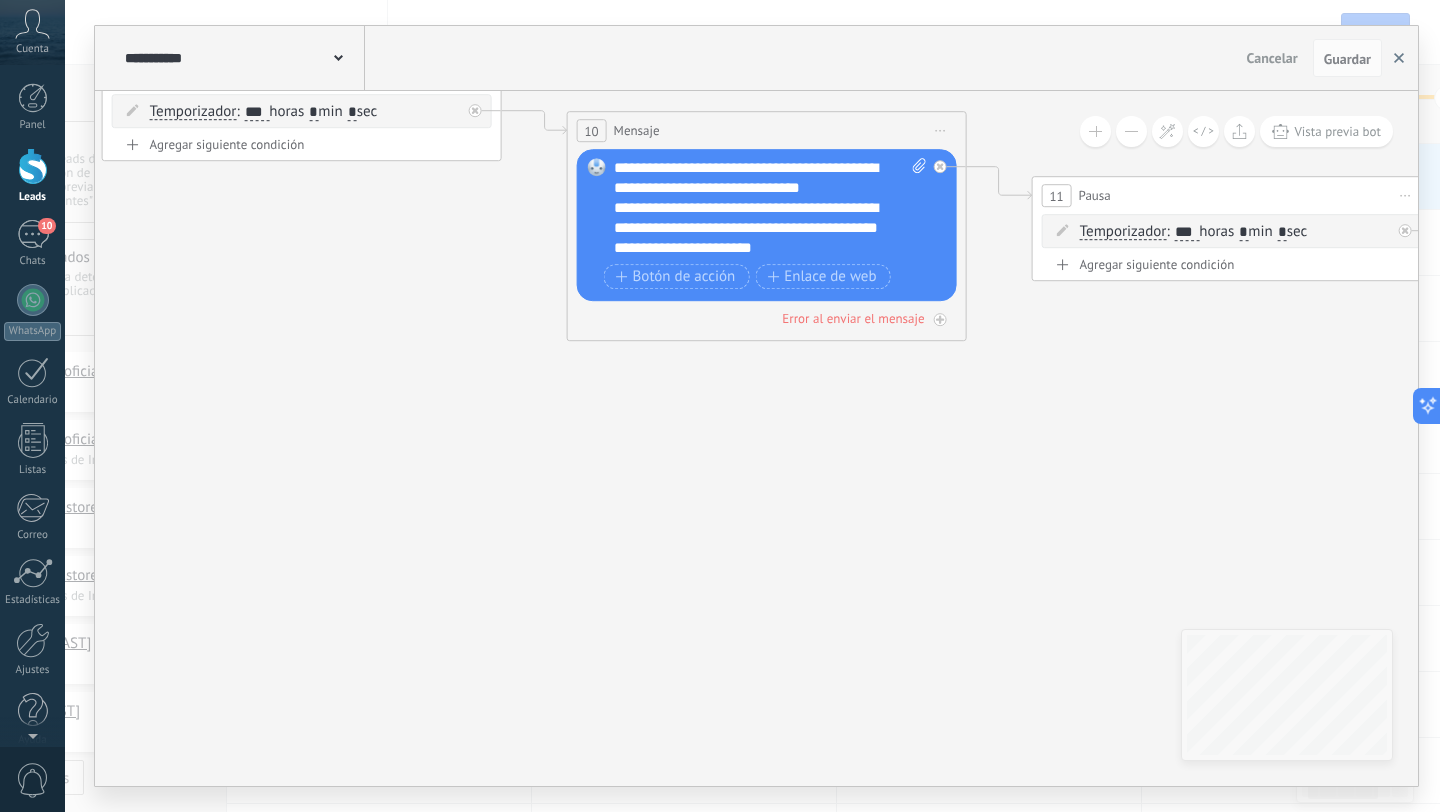click 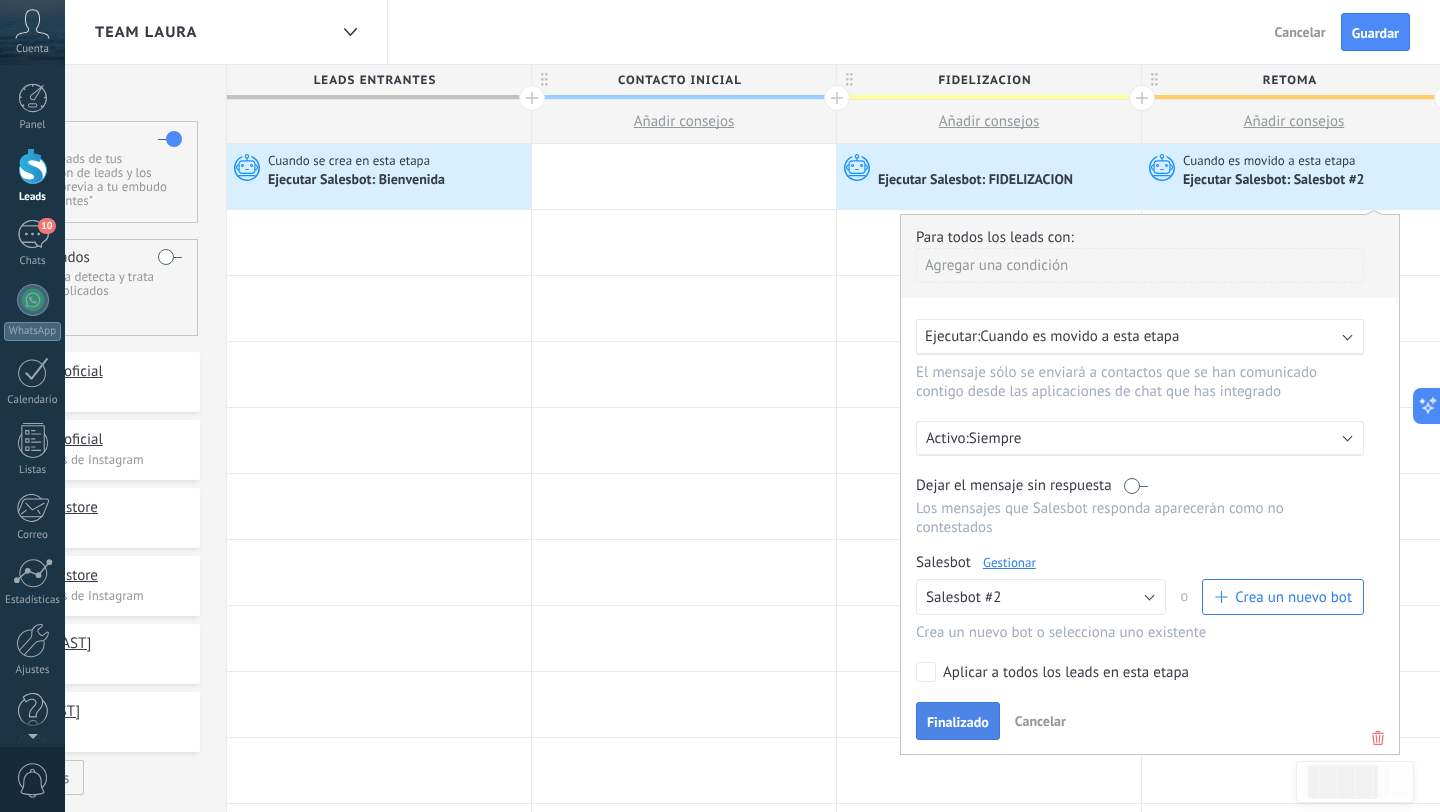 click on "Finalizado" at bounding box center [958, 722] 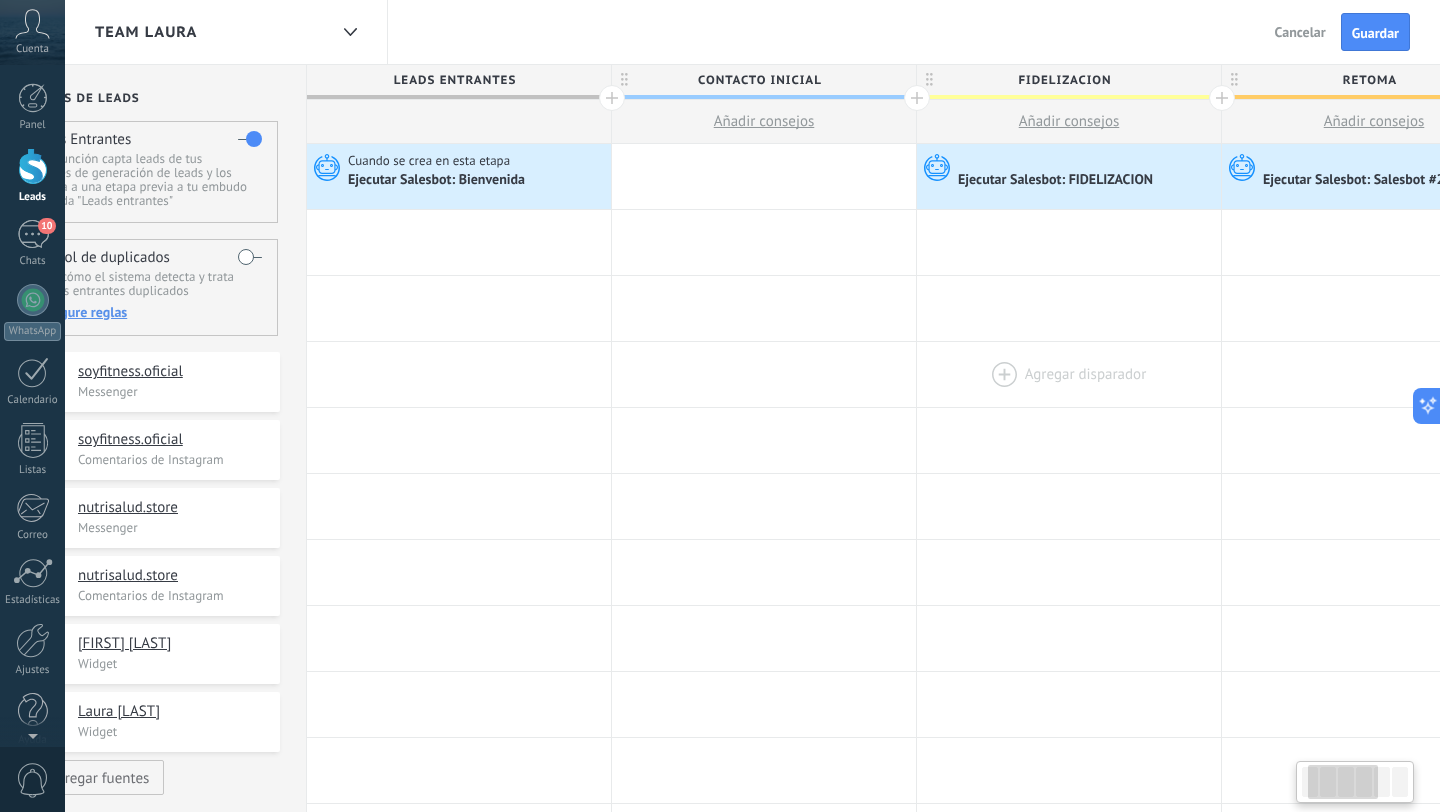 scroll, scrollTop: 0, scrollLeft: 4, axis: horizontal 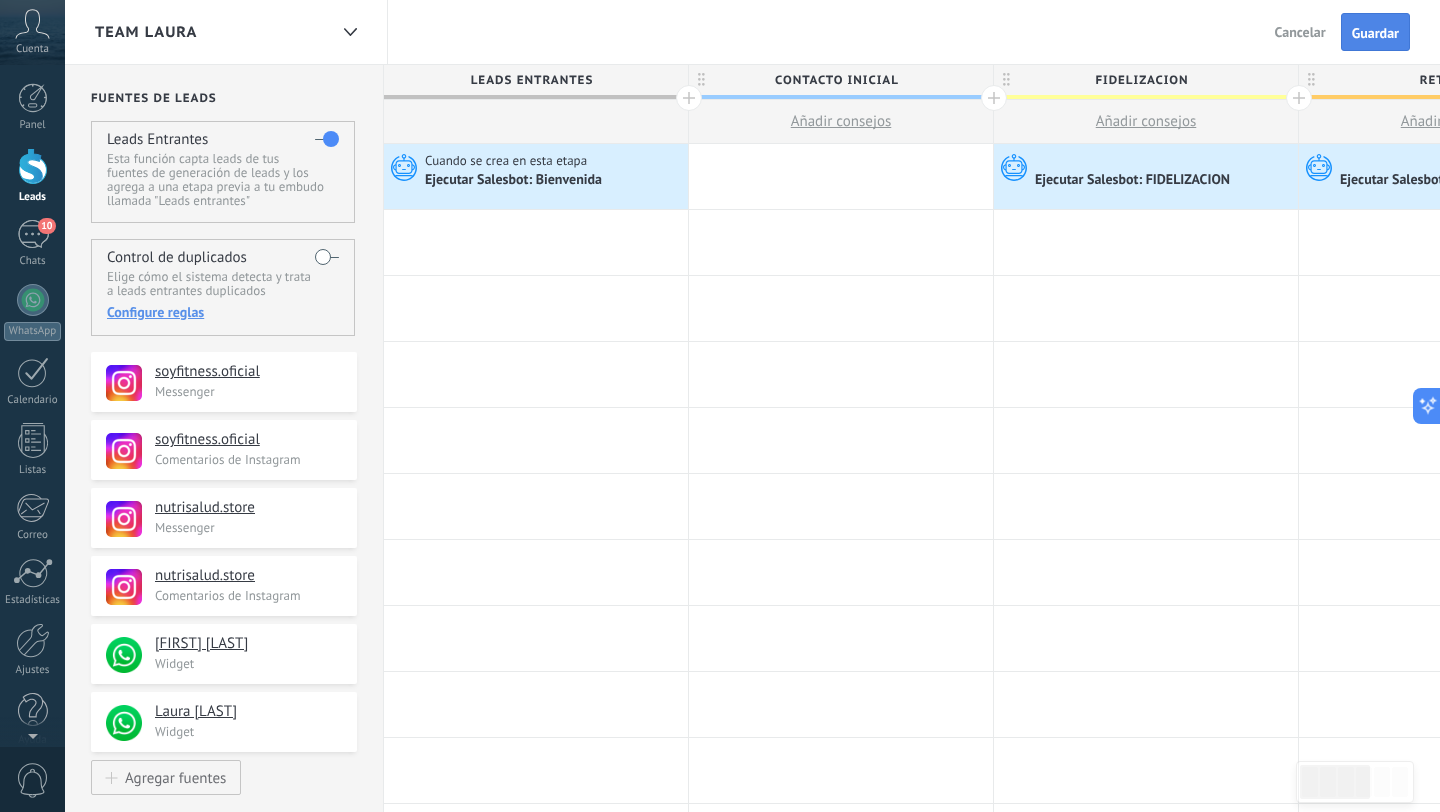 click on "Guardar" at bounding box center [1375, 33] 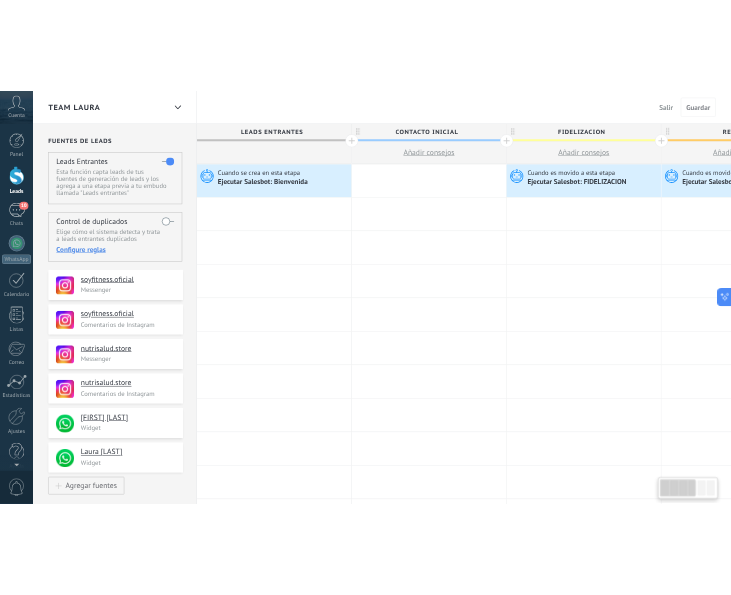 scroll, scrollTop: 0, scrollLeft: 4, axis: horizontal 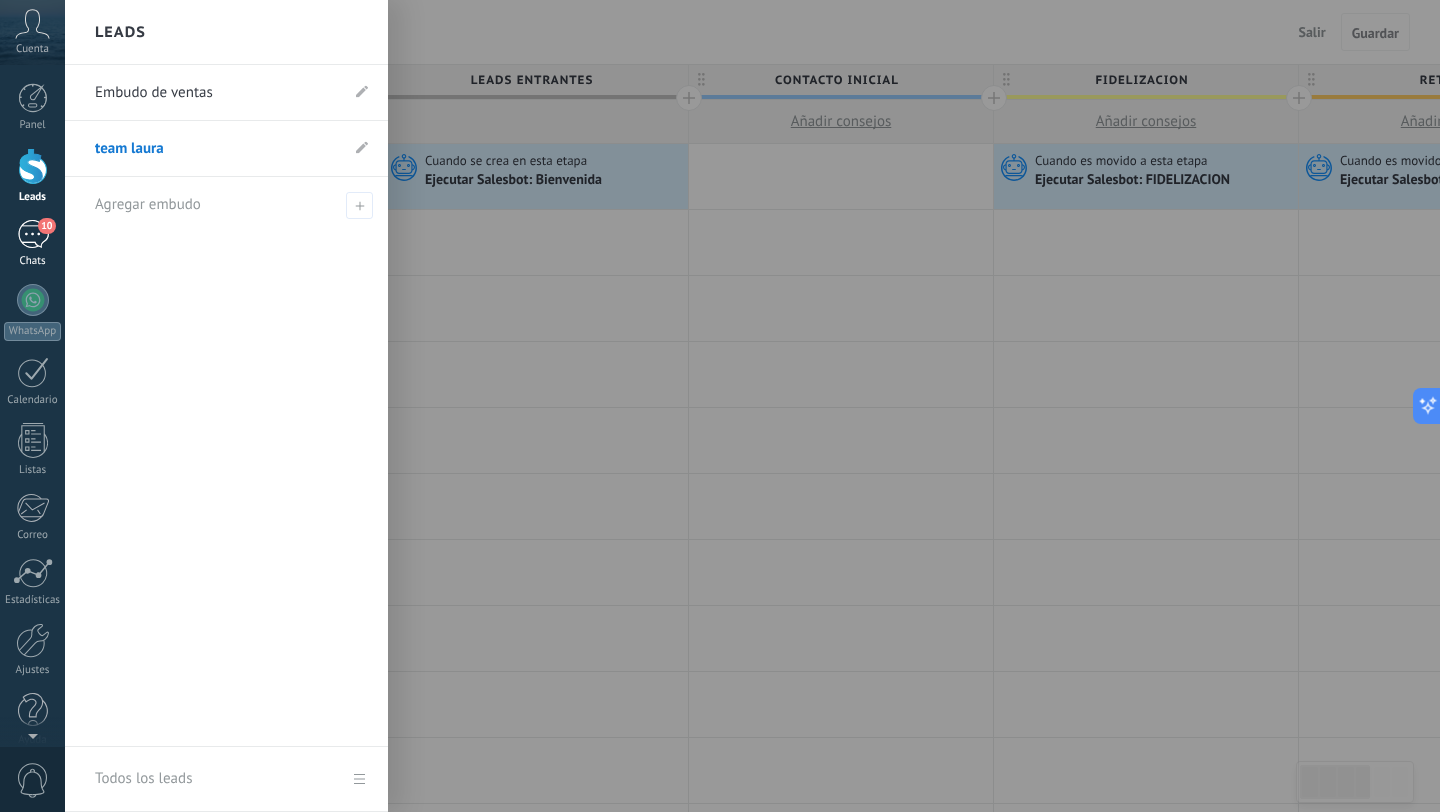 click on "10" at bounding box center [33, 234] 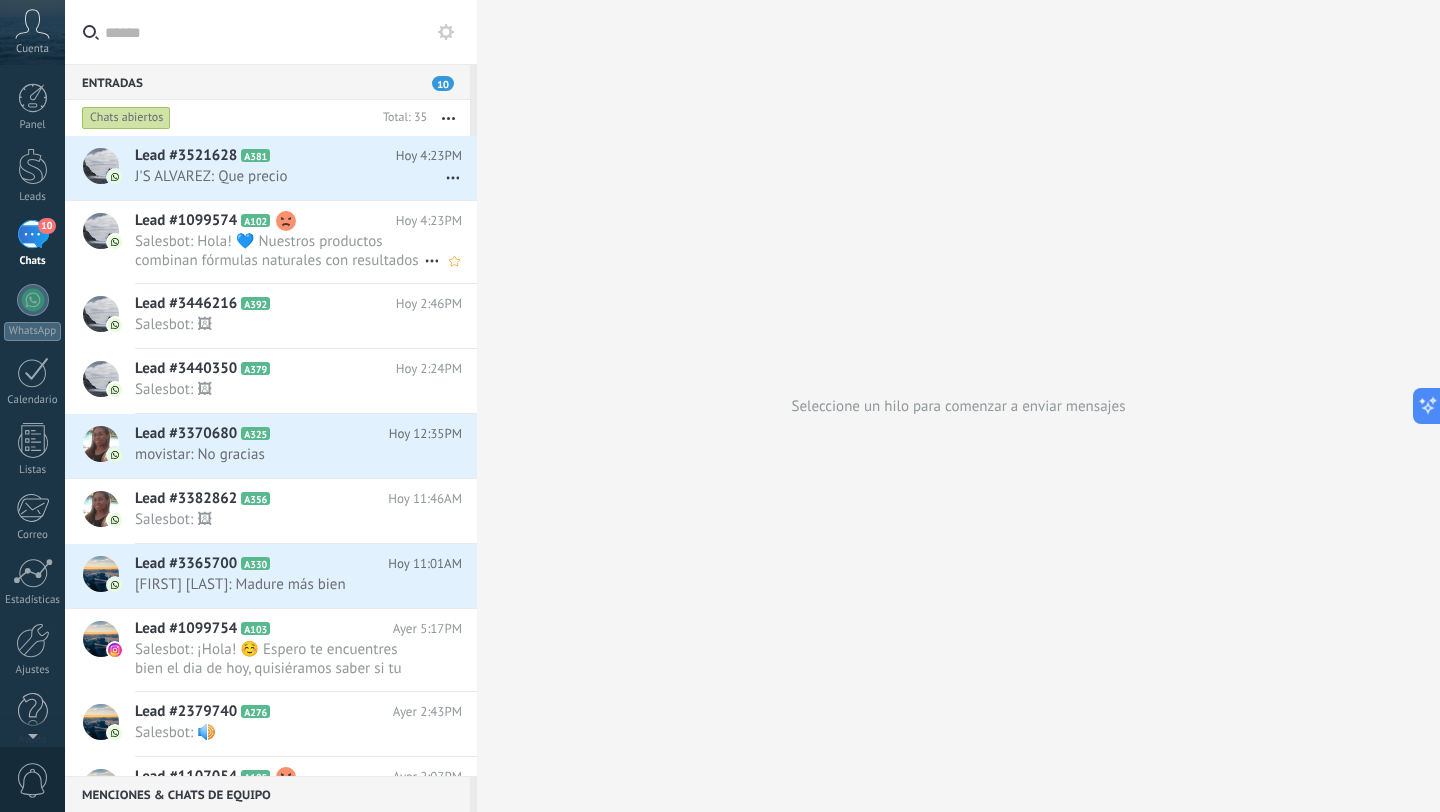 click on "Salesbot: Hola! 💙 Nuestros productos combinan fórmulas naturales con resultados reales 💊🌱
Controlan el apetito, eliminan..." at bounding box center (279, 251) 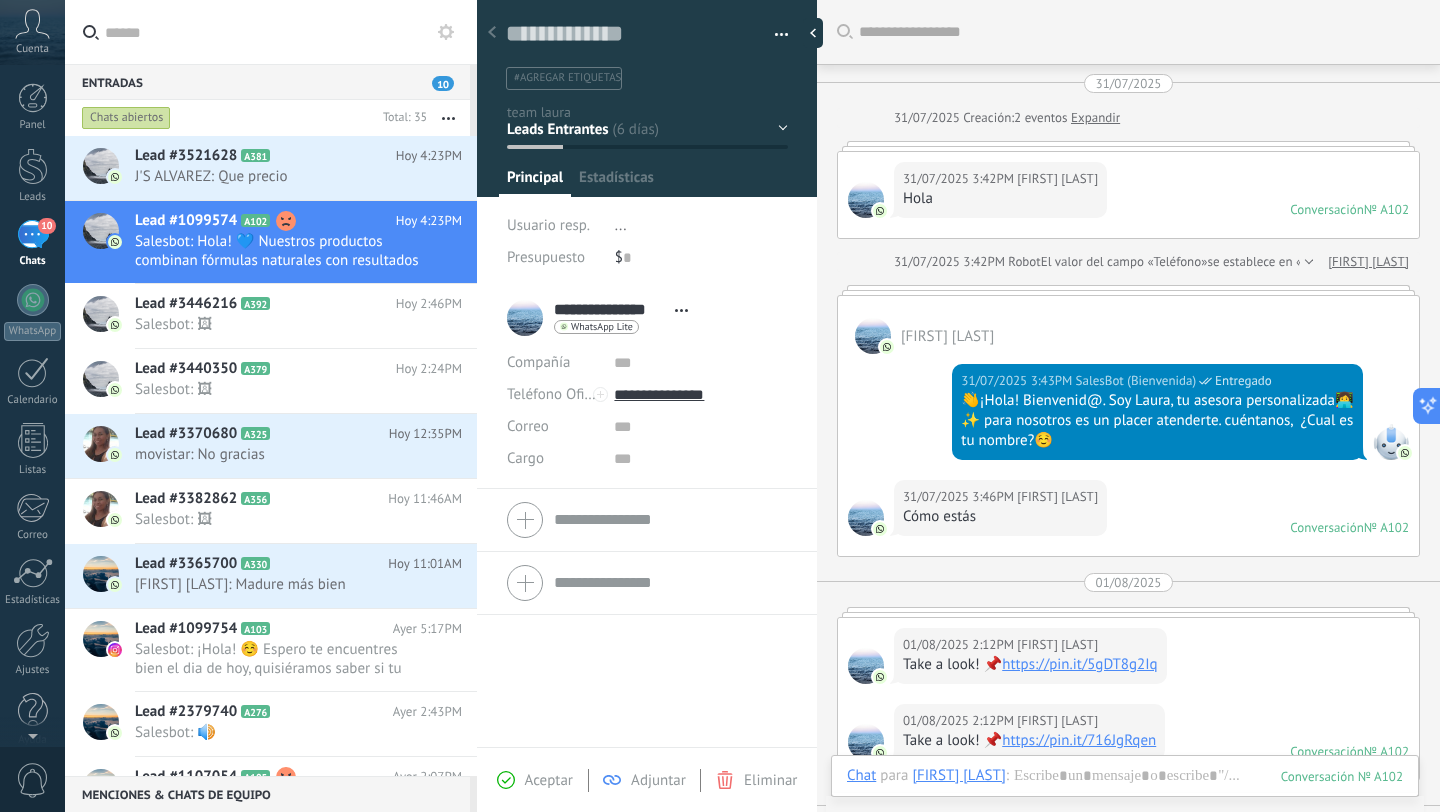 scroll, scrollTop: 2067, scrollLeft: 0, axis: vertical 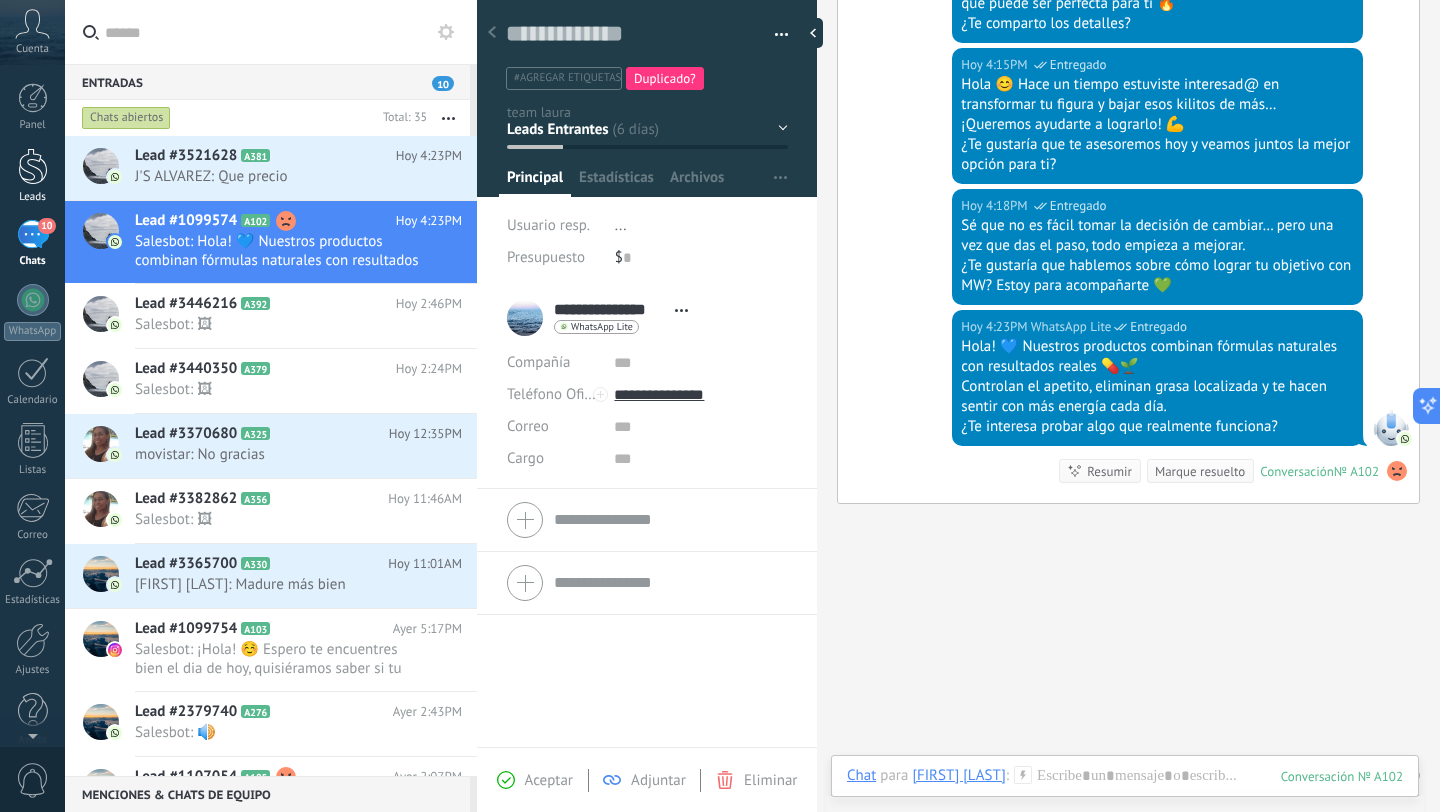 click at bounding box center (33, 166) 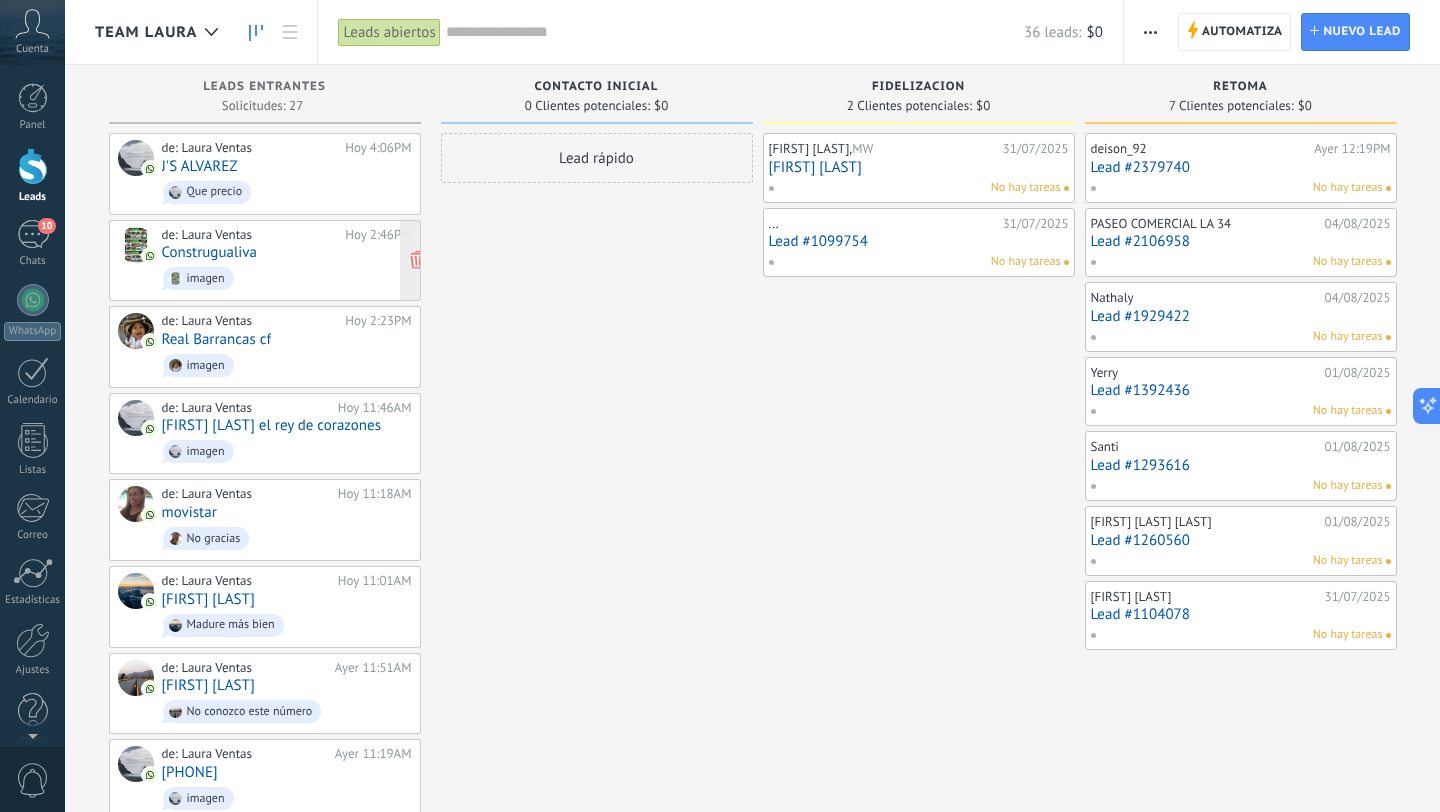 click on "de: Laura [LAST] Hoy 2:46PM Construgualiva imagen" at bounding box center [287, 261] 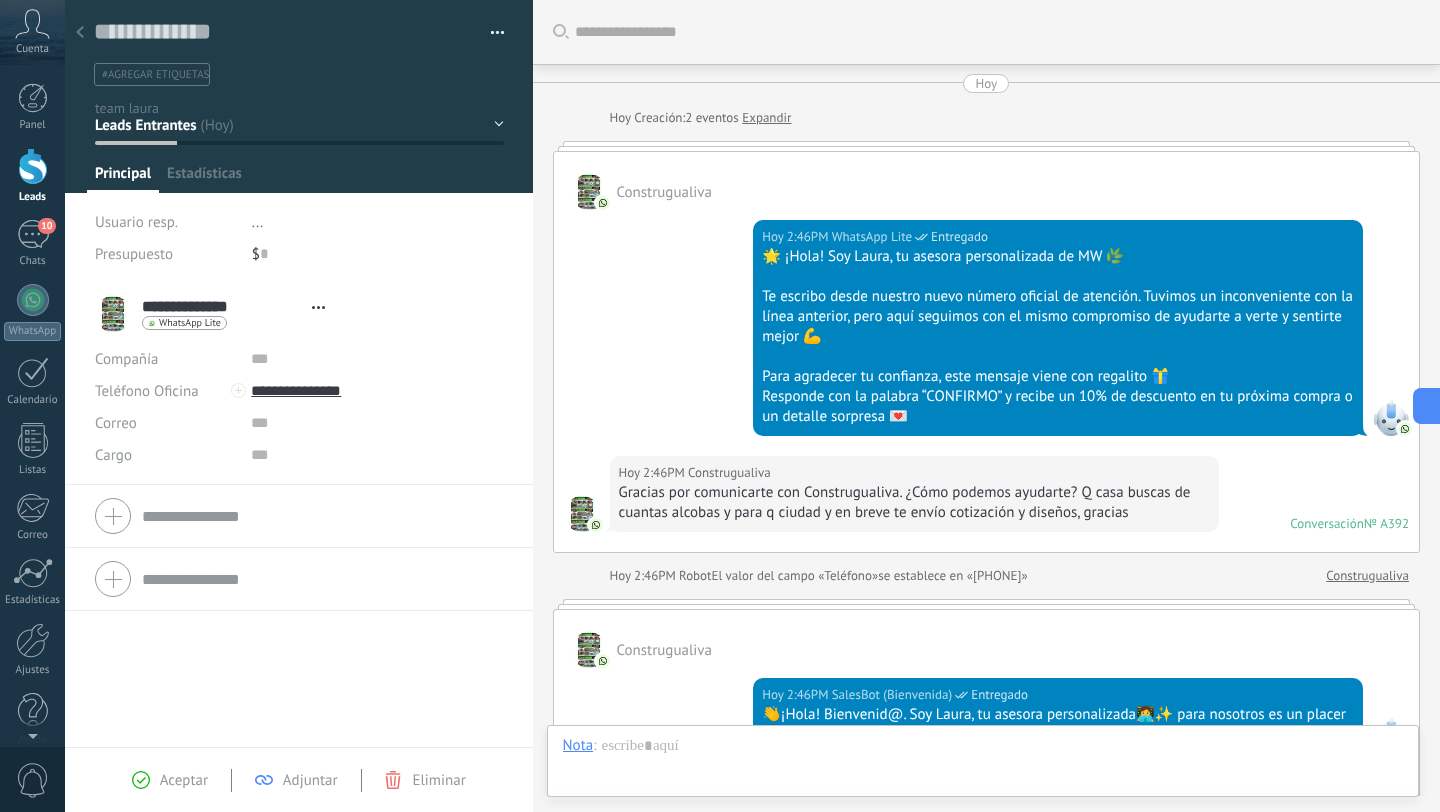 type on "**********" 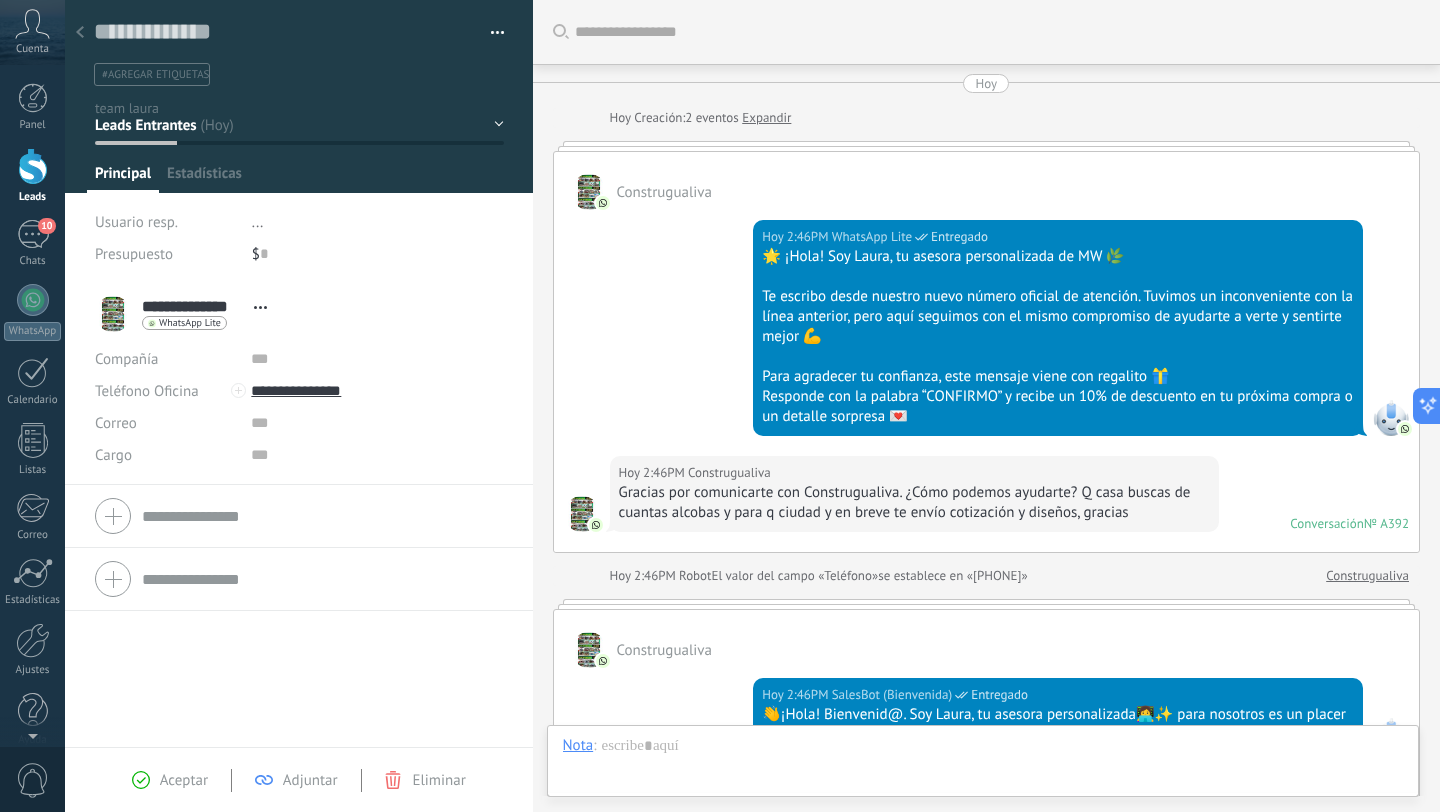 scroll, scrollTop: 30, scrollLeft: 0, axis: vertical 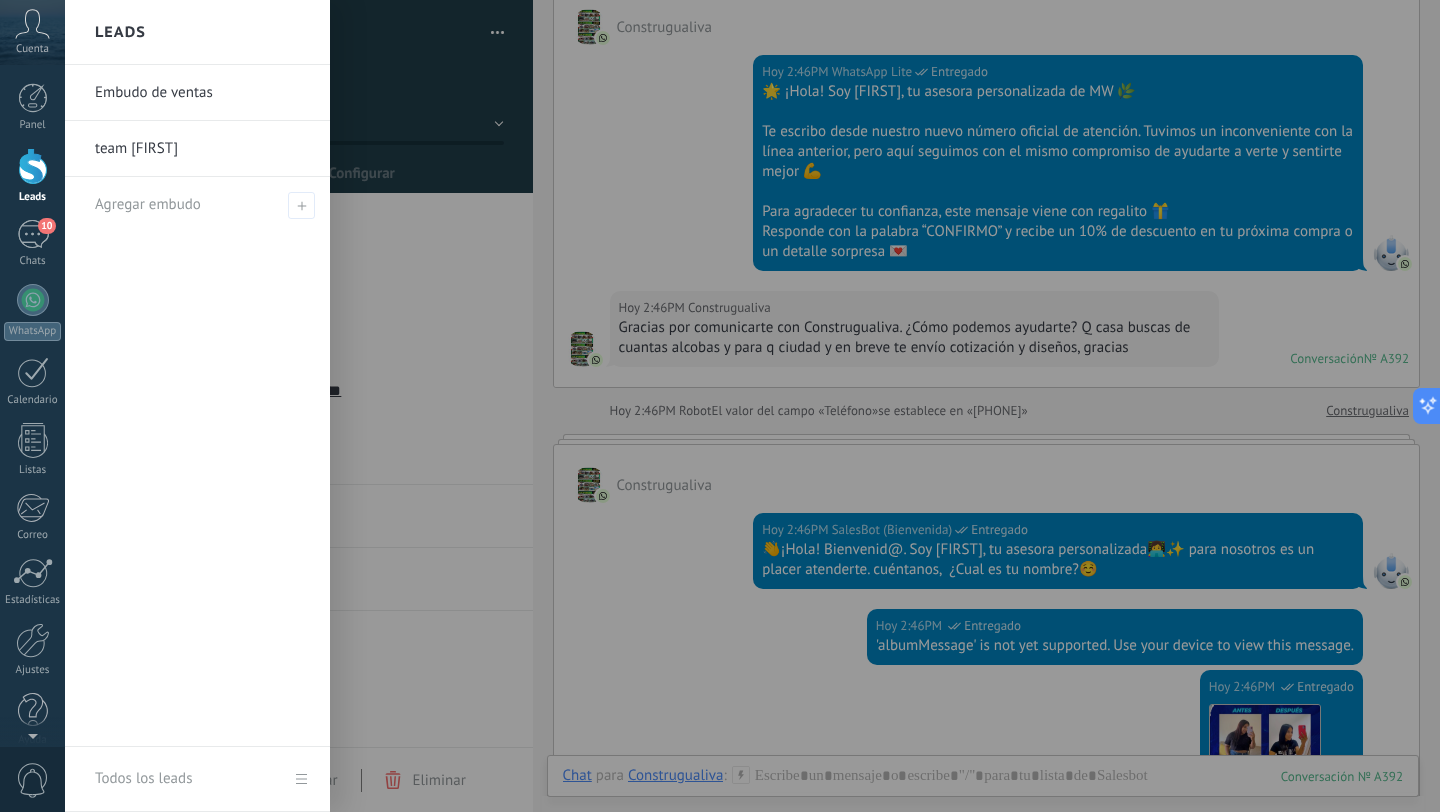 click at bounding box center [33, 166] 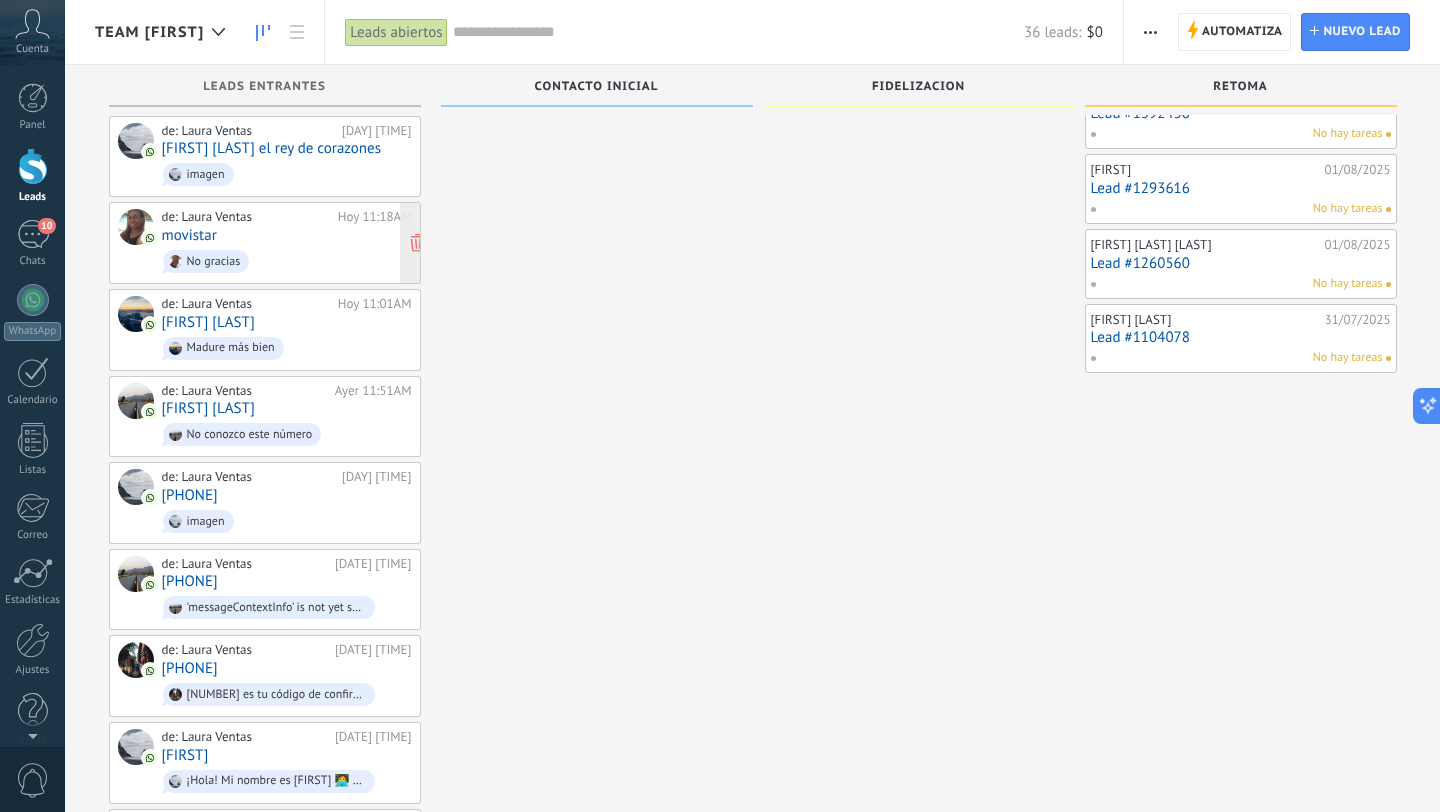 scroll, scrollTop: 281, scrollLeft: 0, axis: vertical 